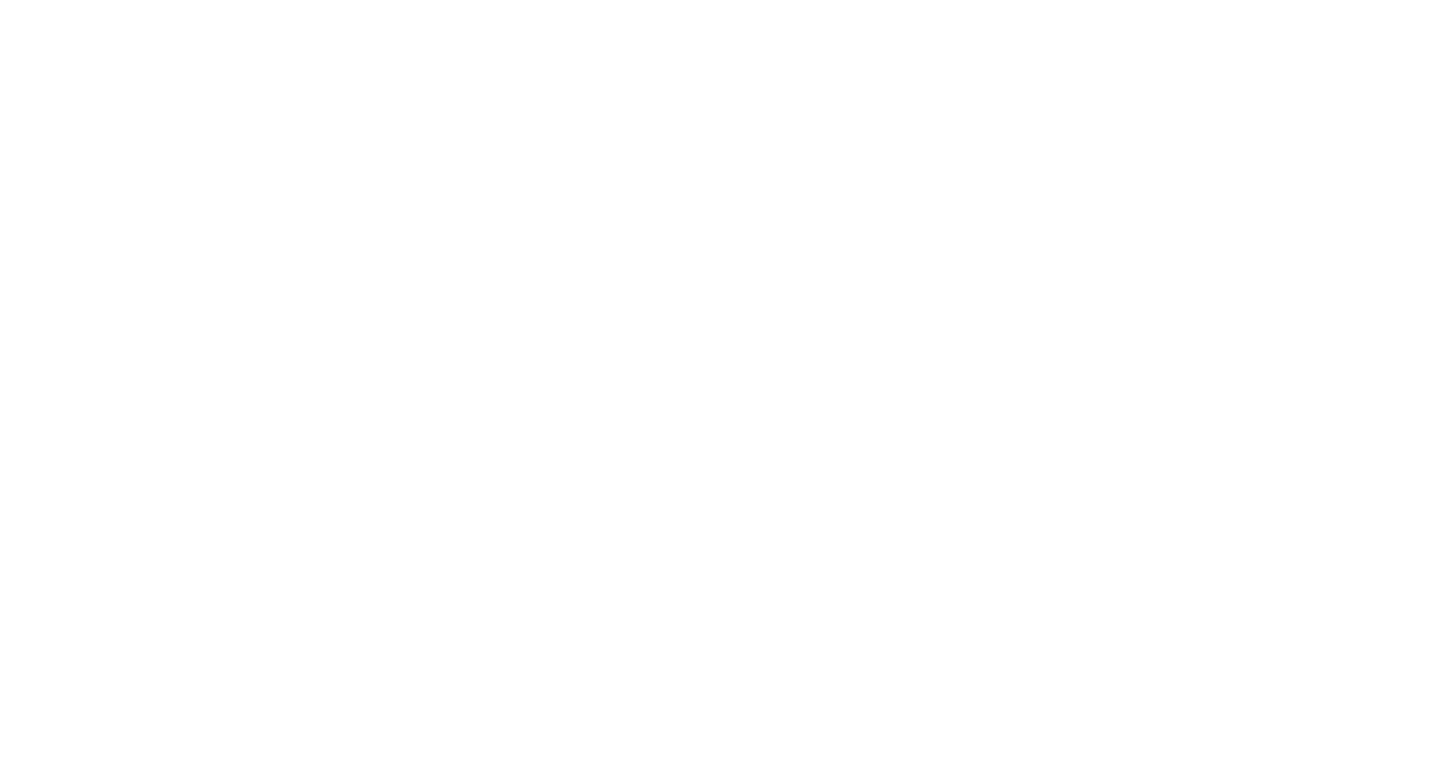 scroll, scrollTop: 0, scrollLeft: 0, axis: both 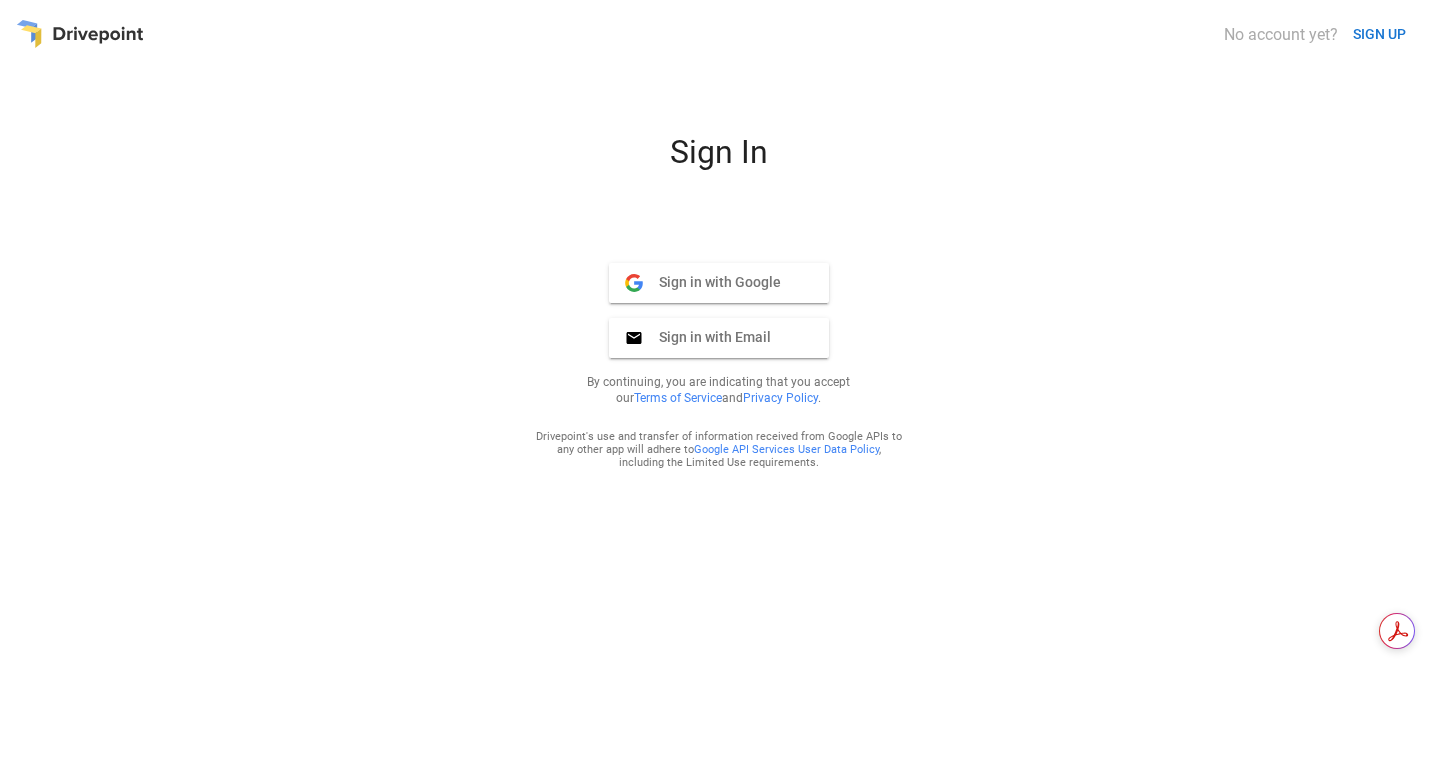 click on "Sign in with Email" at bounding box center (707, 337) 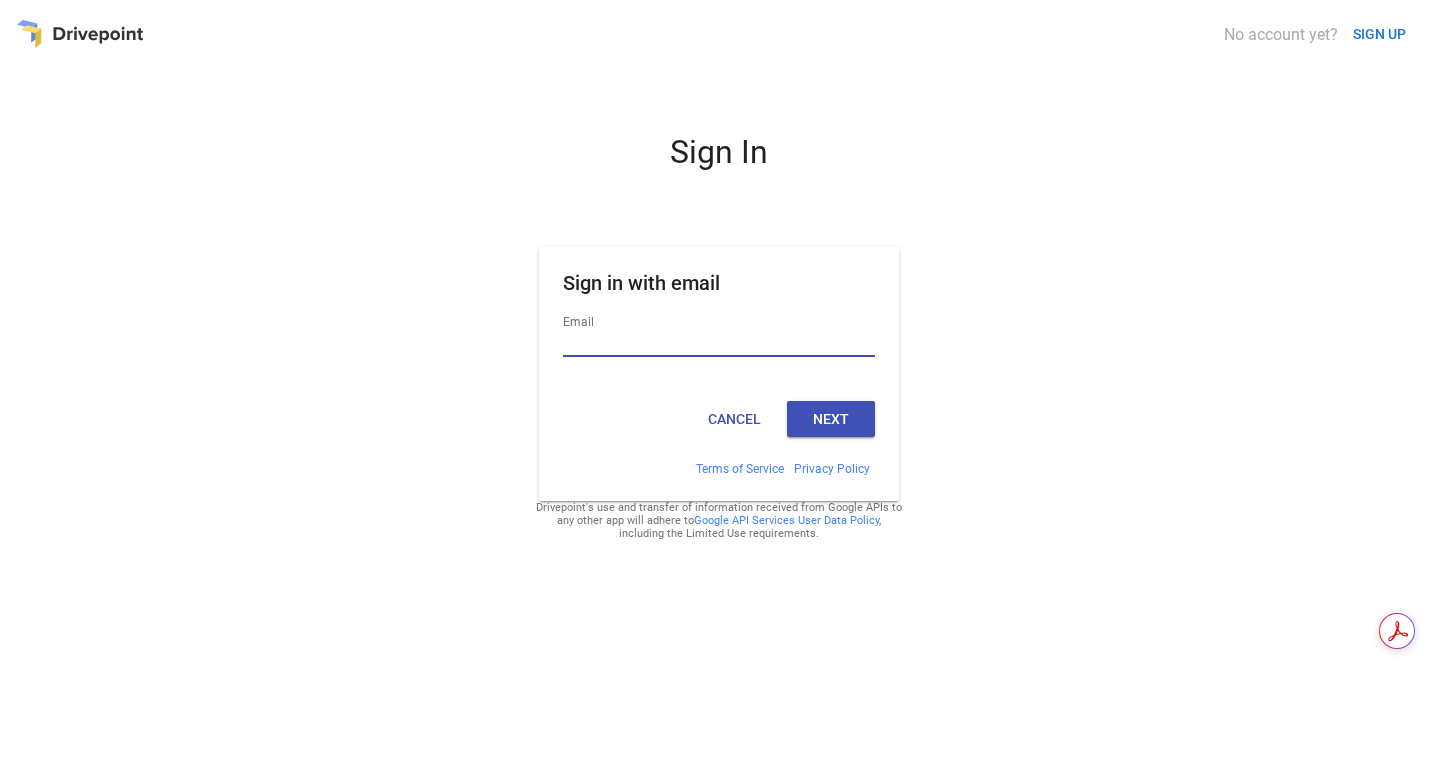 type on "**********" 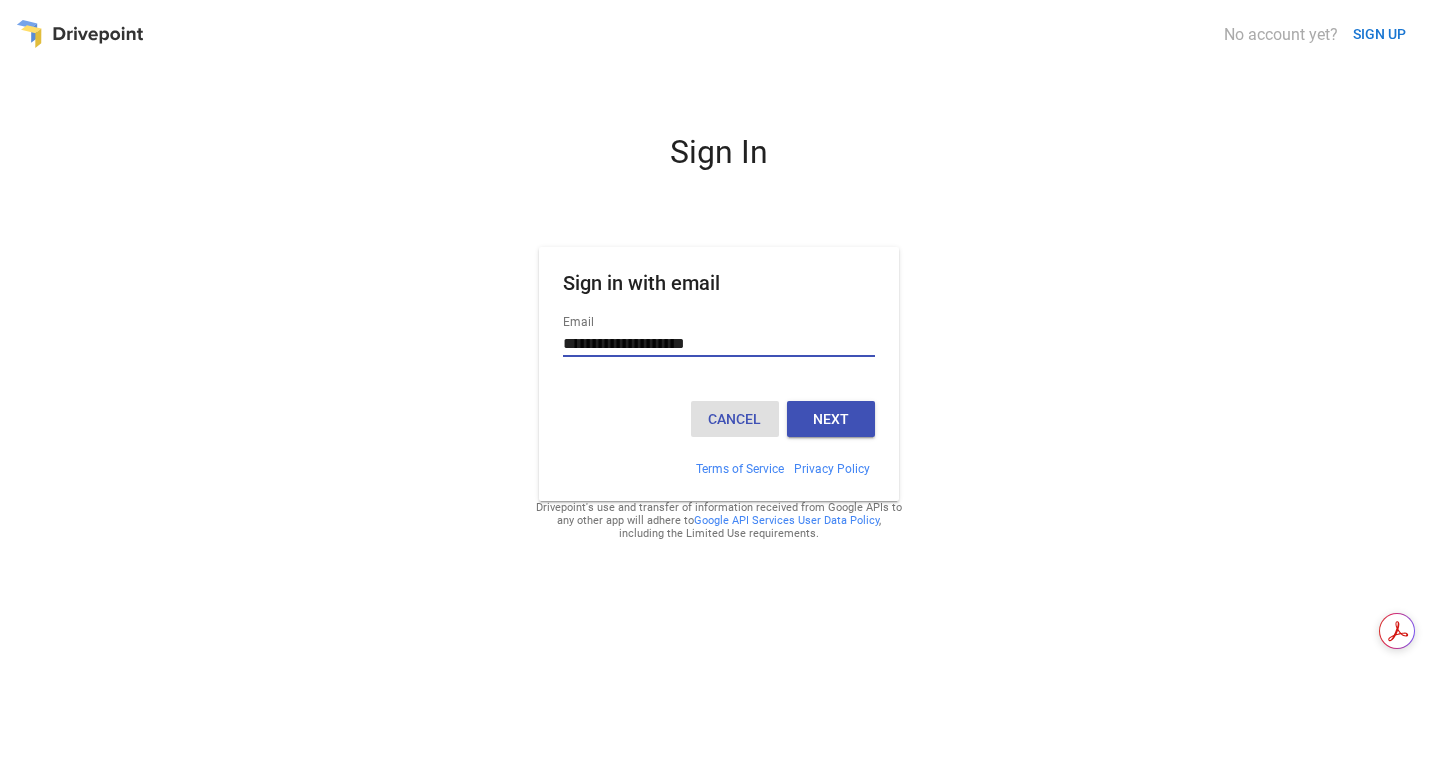 click on "Cancel" at bounding box center [735, 419] 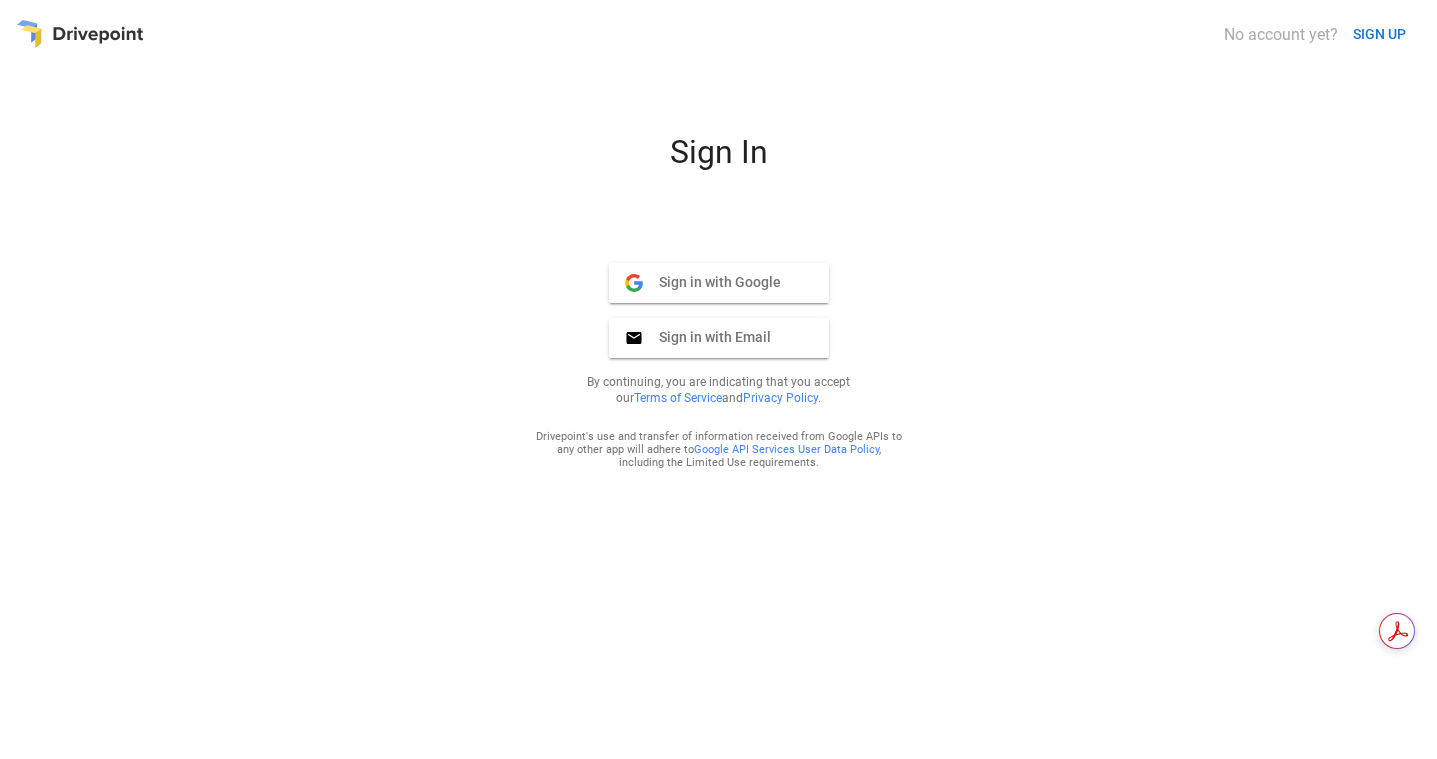 click on "Sign in with Google" at bounding box center [712, 282] 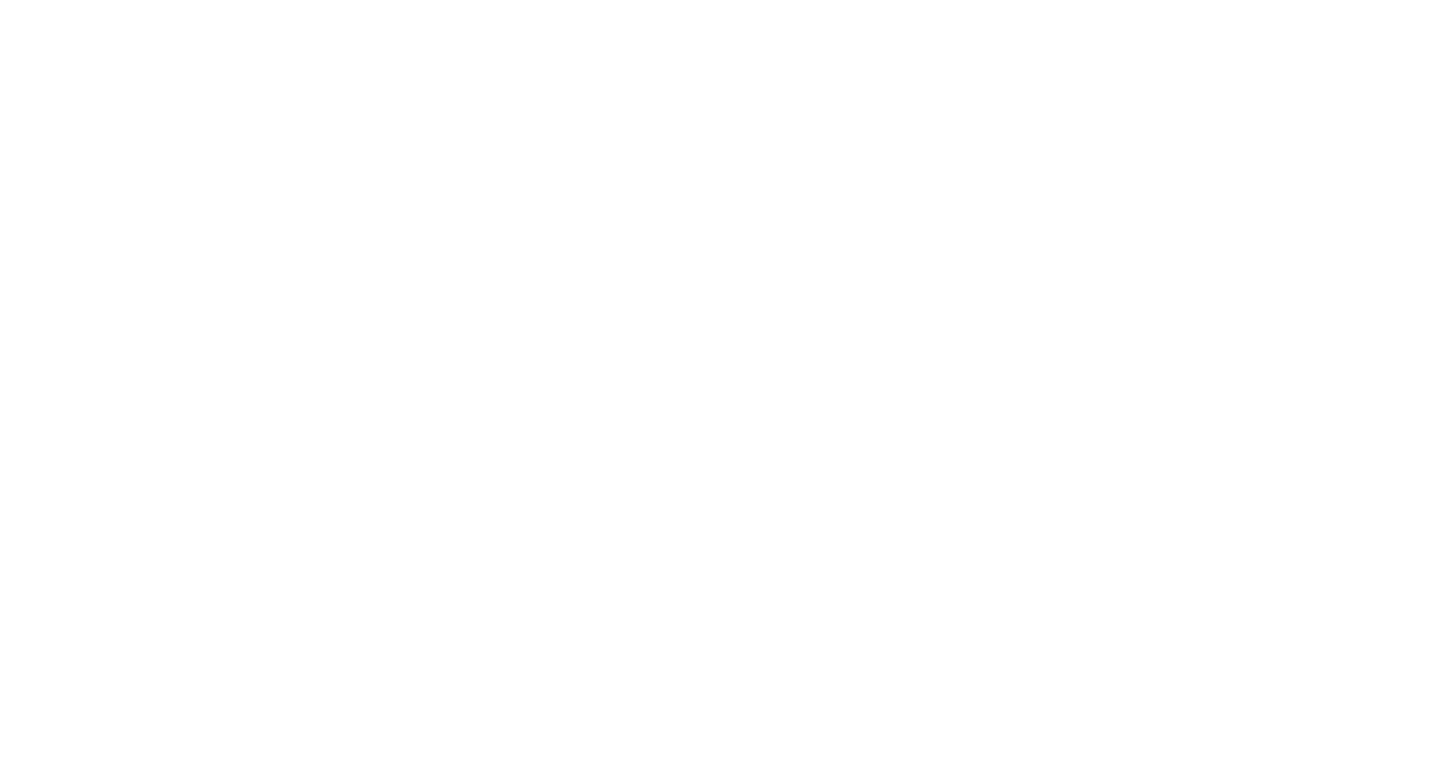 scroll, scrollTop: 0, scrollLeft: 0, axis: both 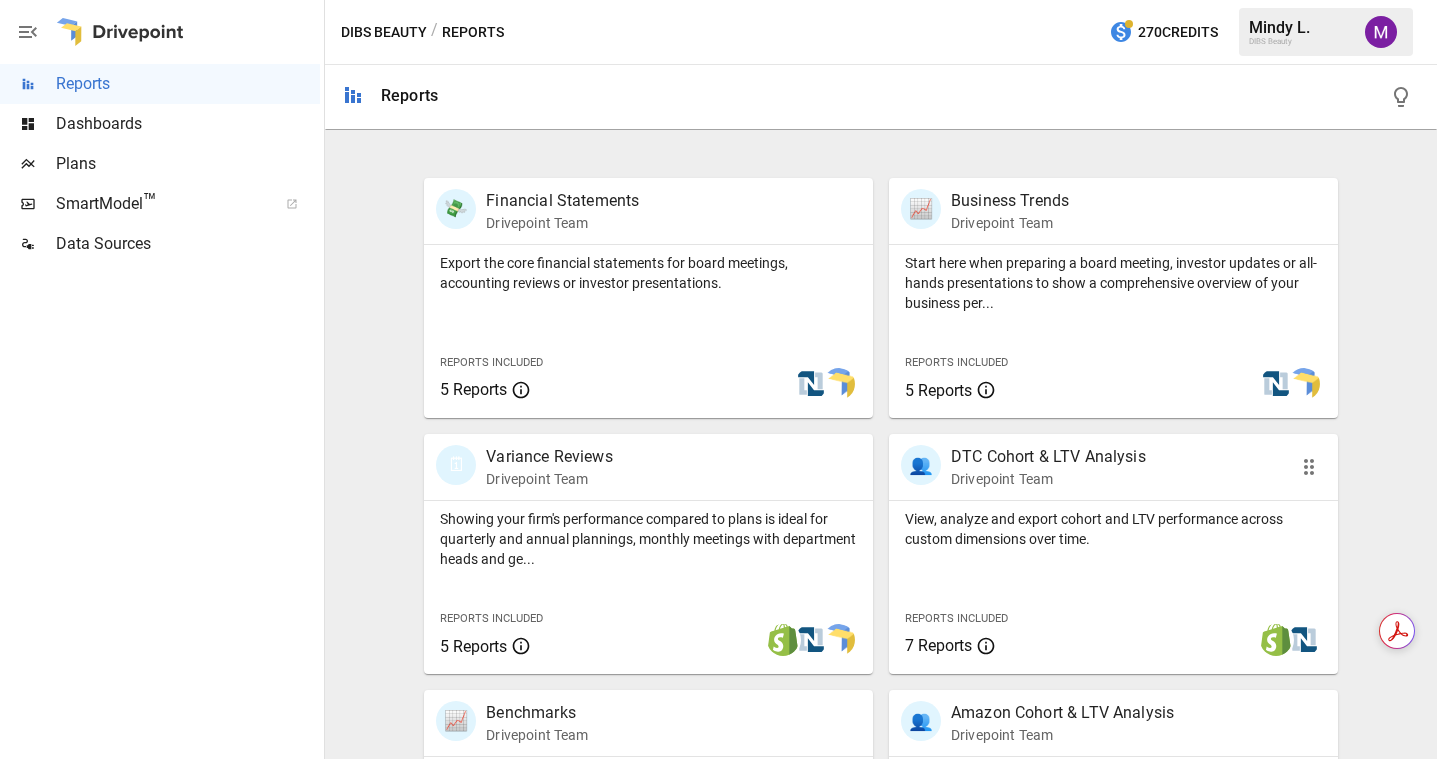 click on "DTC Cohort & LTV Analysis" at bounding box center [1048, 457] 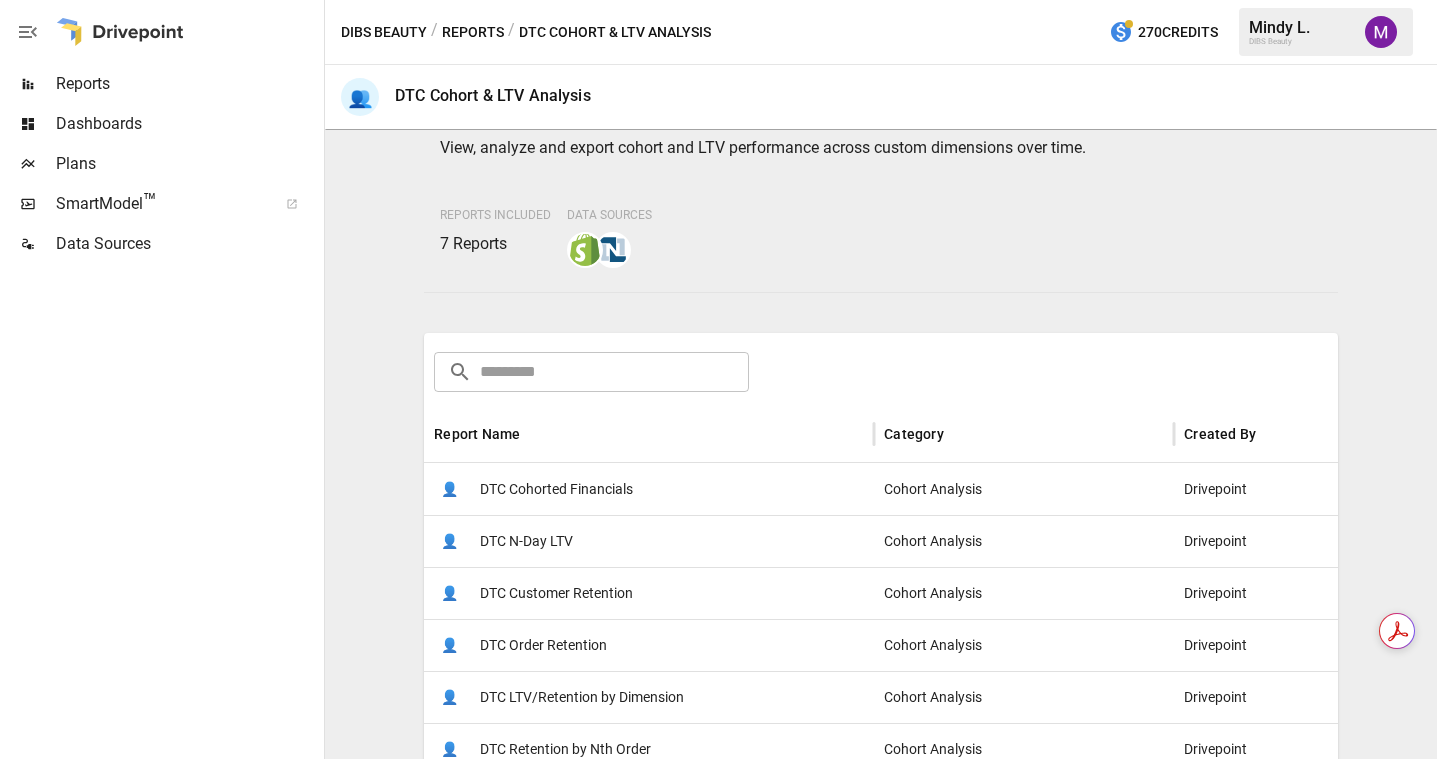 scroll, scrollTop: 101, scrollLeft: 0, axis: vertical 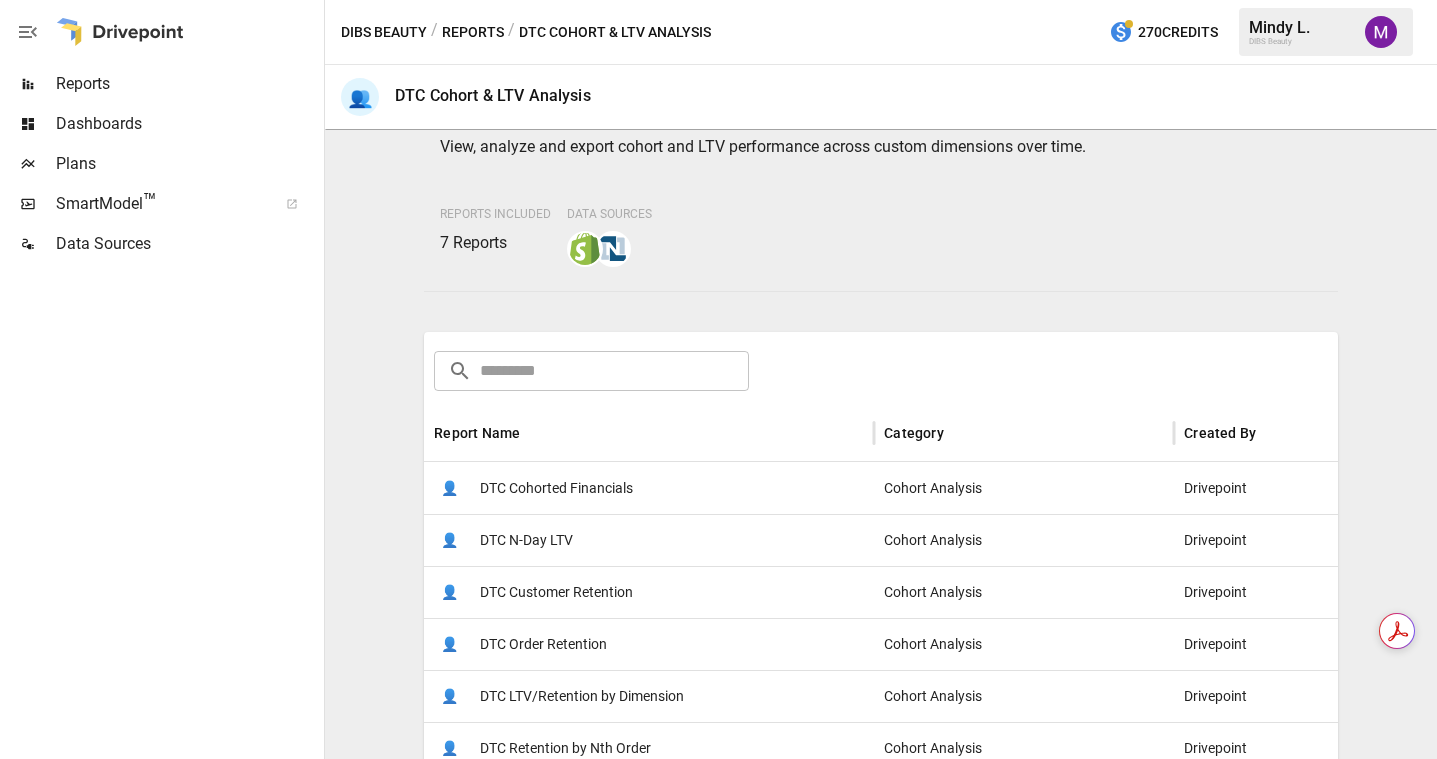 click on "👤 DTC Customer Retention" at bounding box center (649, 592) 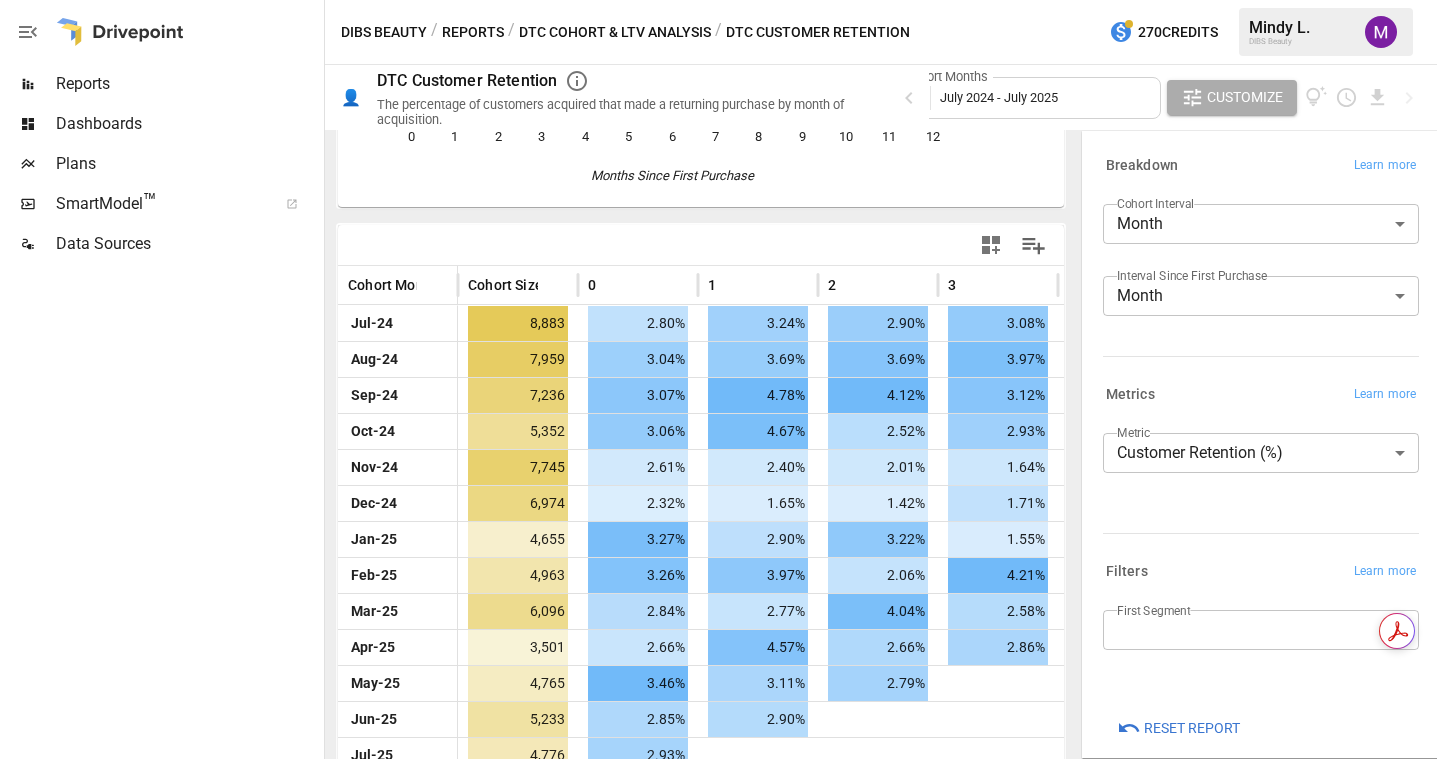 scroll, scrollTop: 333, scrollLeft: 0, axis: vertical 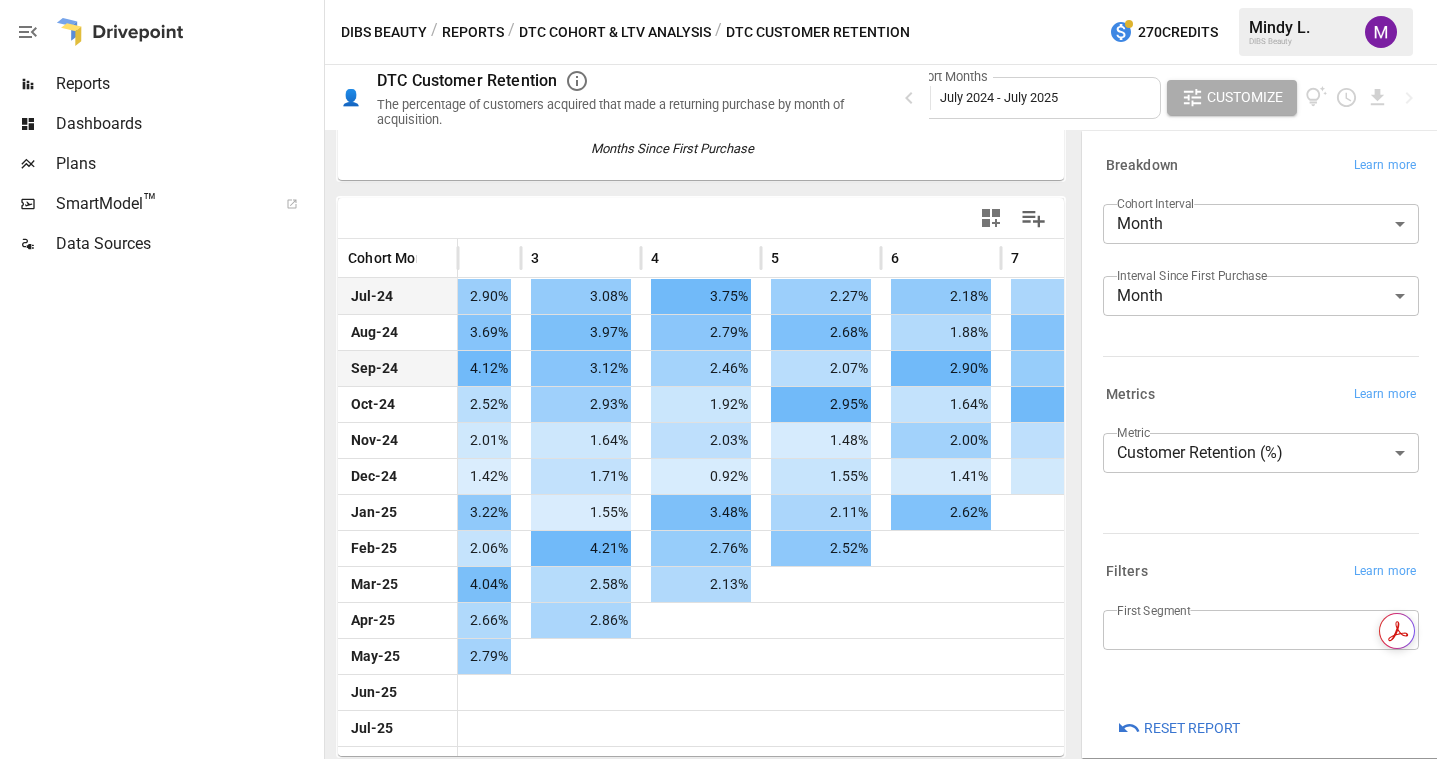 click on "DTC Cohort & LTV Analysis" at bounding box center (615, 32) 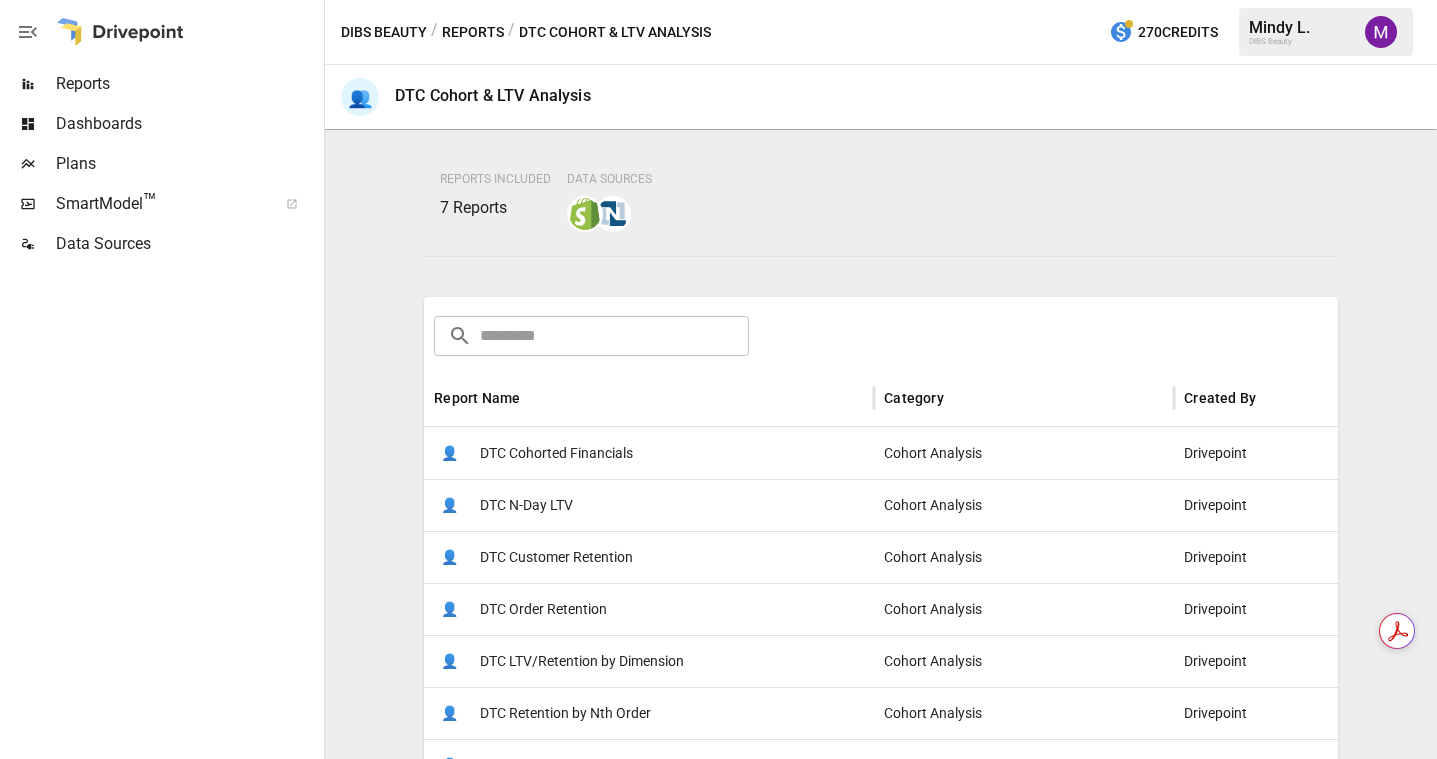 scroll, scrollTop: 140, scrollLeft: 0, axis: vertical 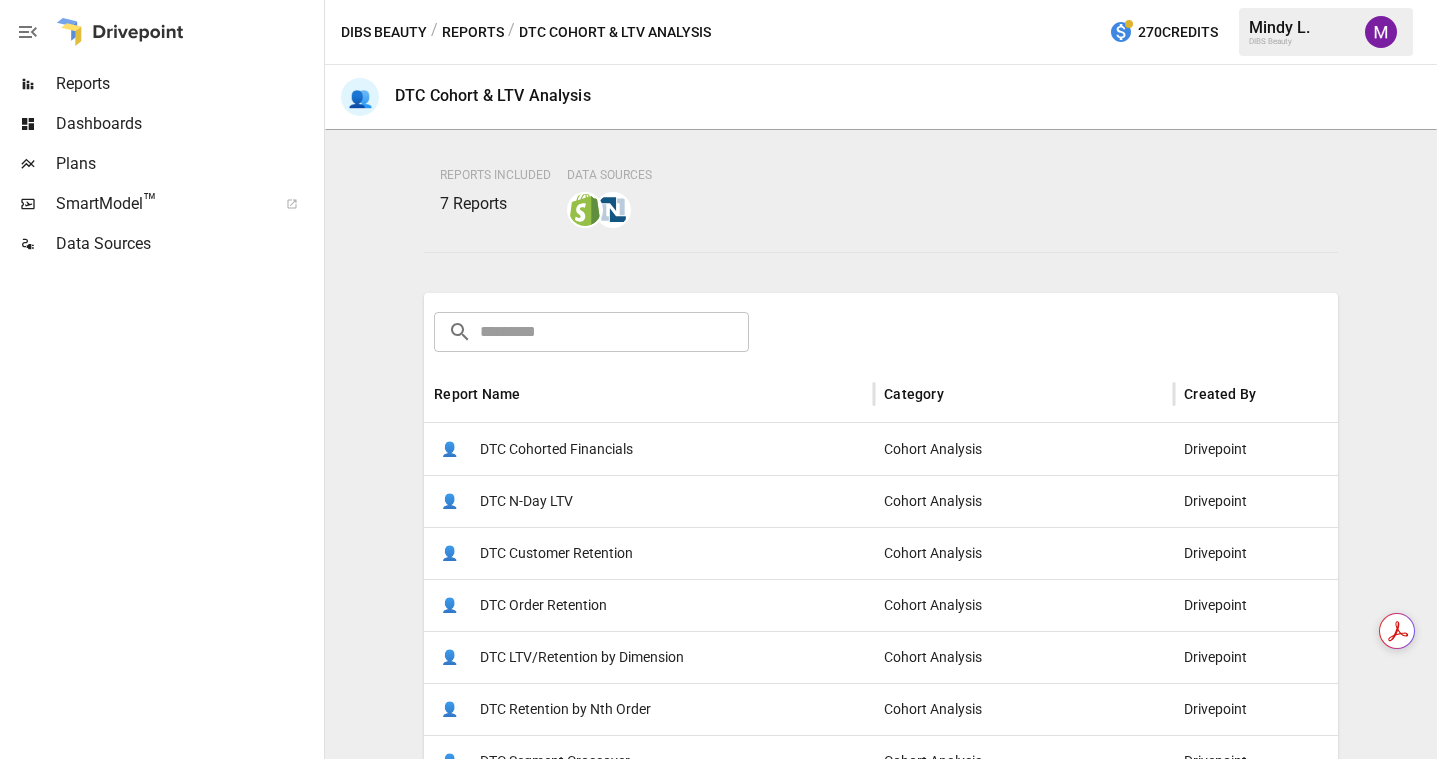 click on "DTC Order Retention" at bounding box center [543, 605] 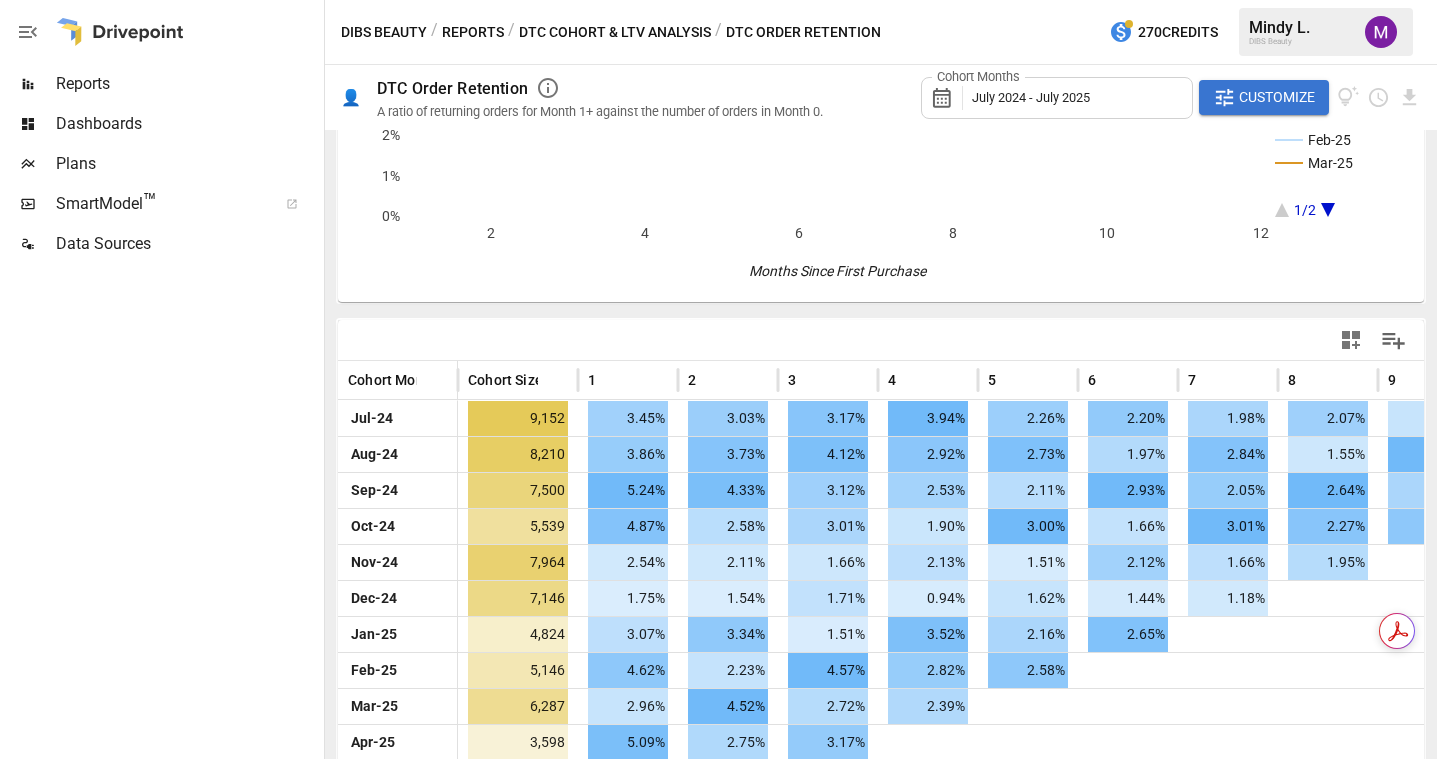 scroll, scrollTop: 327, scrollLeft: 0, axis: vertical 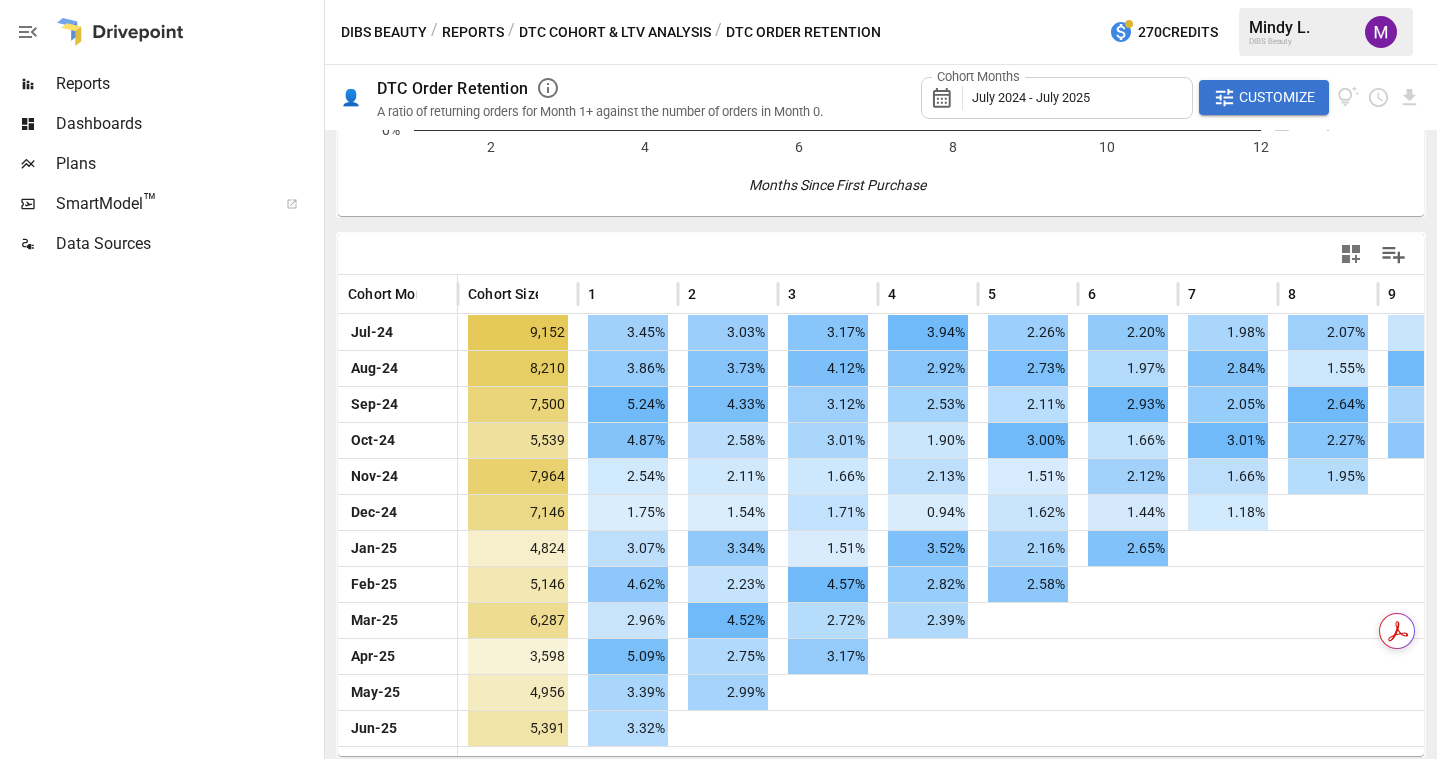 click on "DTC Cohort & LTV Analysis" at bounding box center (615, 32) 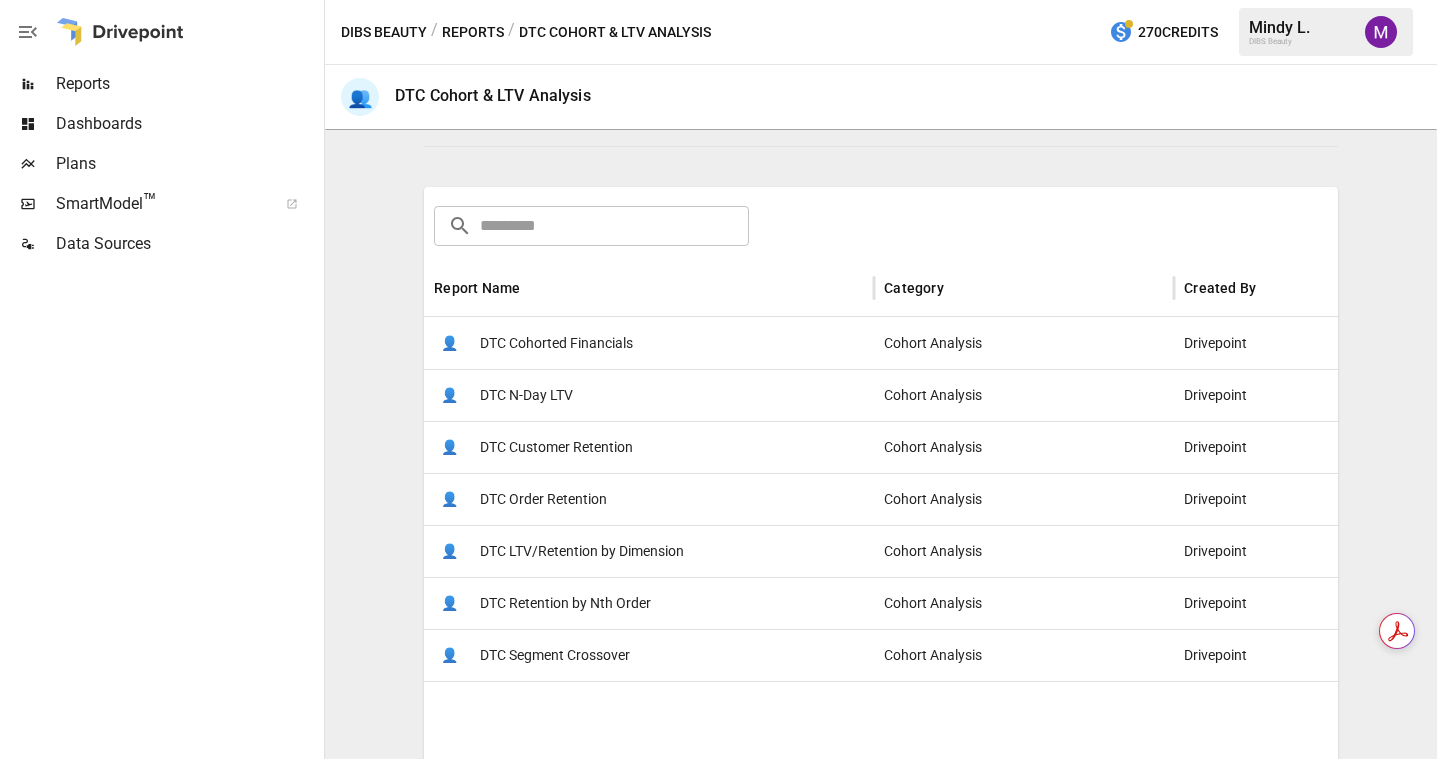 scroll, scrollTop: 253, scrollLeft: 0, axis: vertical 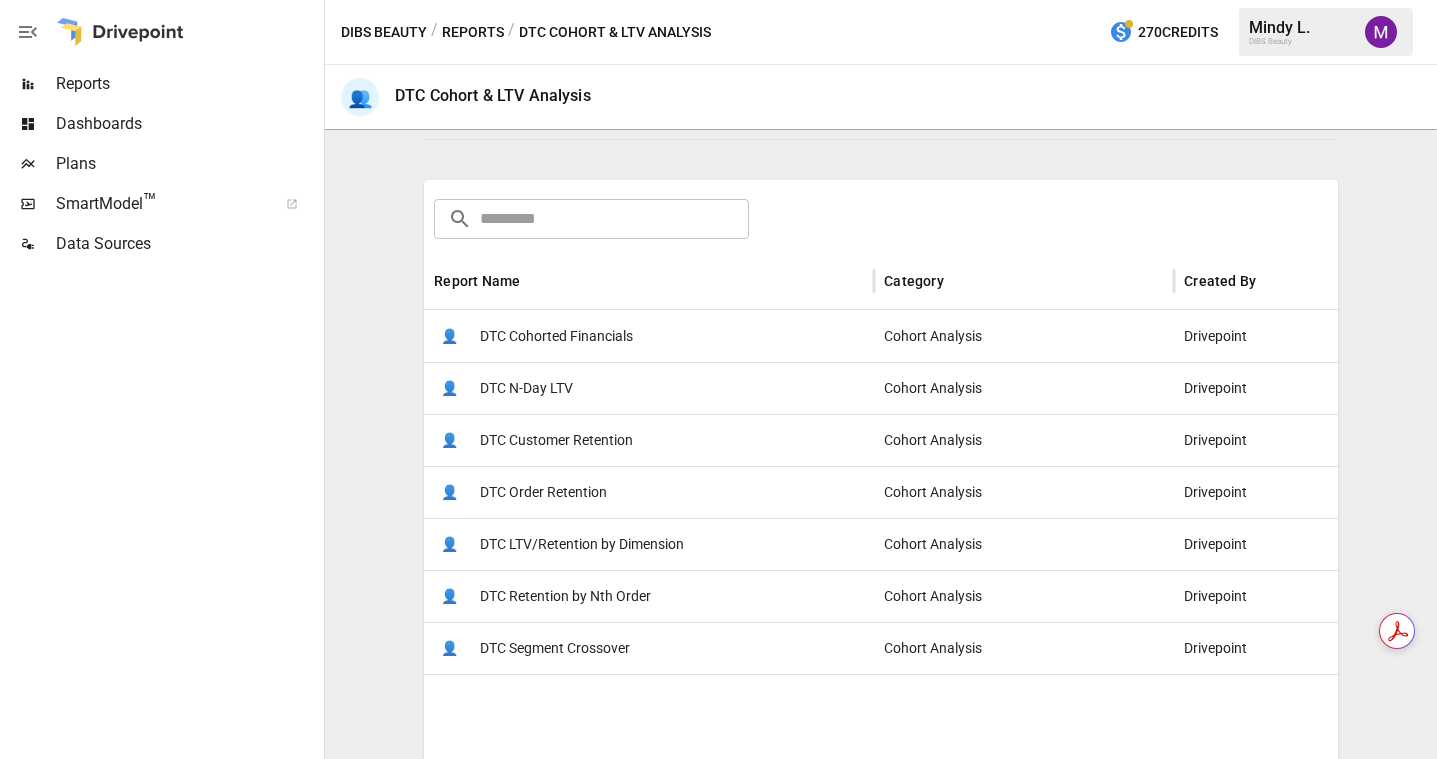 click on "👤 DTC Retention by Nth Order" at bounding box center [649, 596] 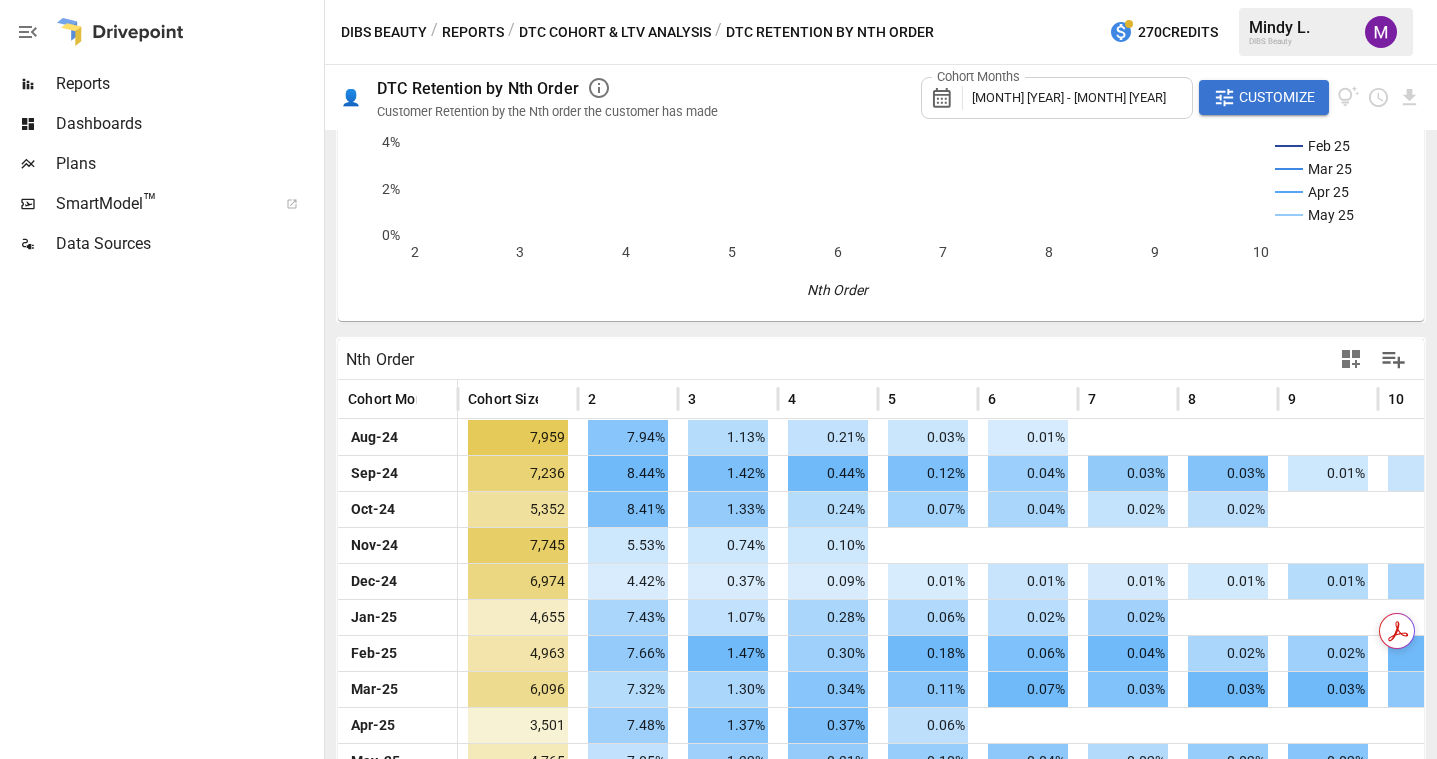 scroll, scrollTop: 255, scrollLeft: 0, axis: vertical 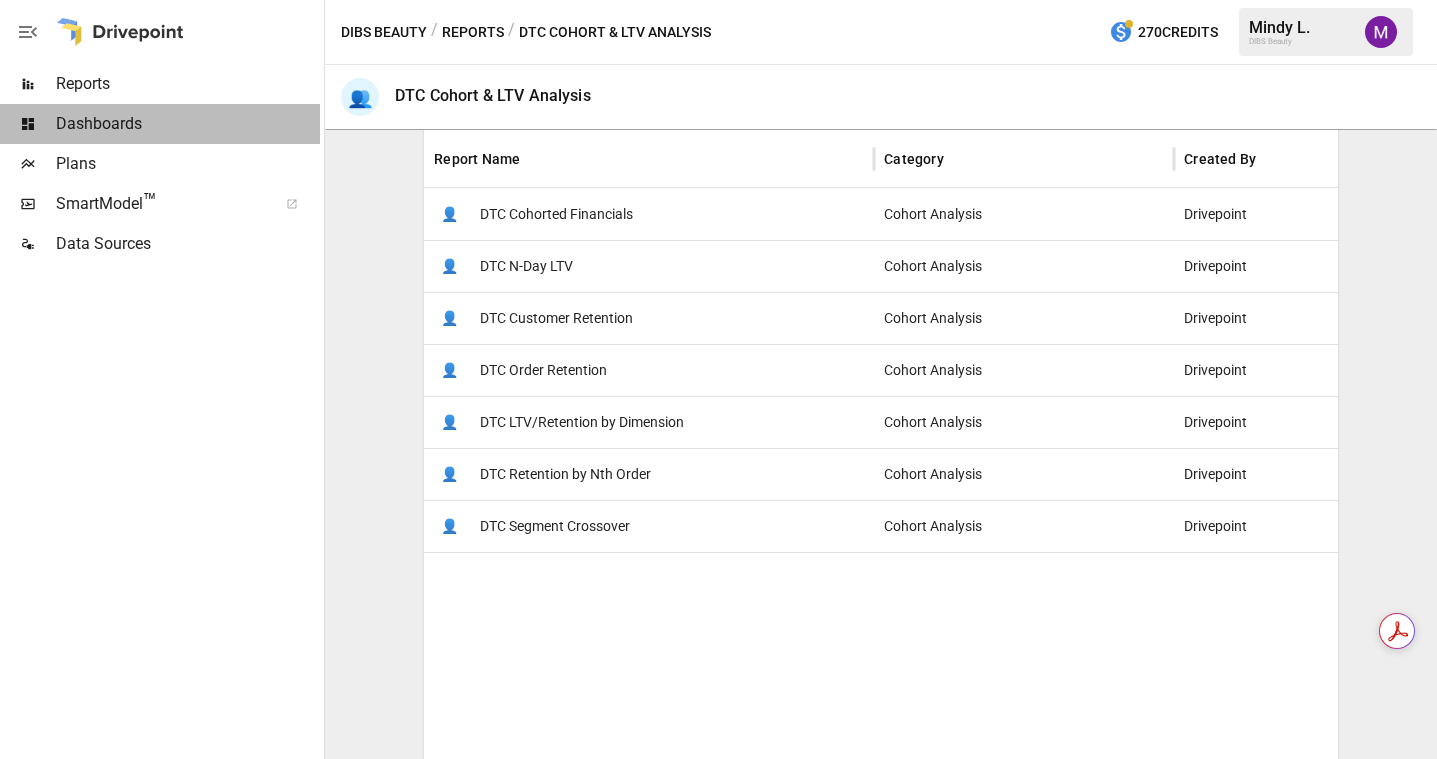 click on "Dashboards" at bounding box center [188, 124] 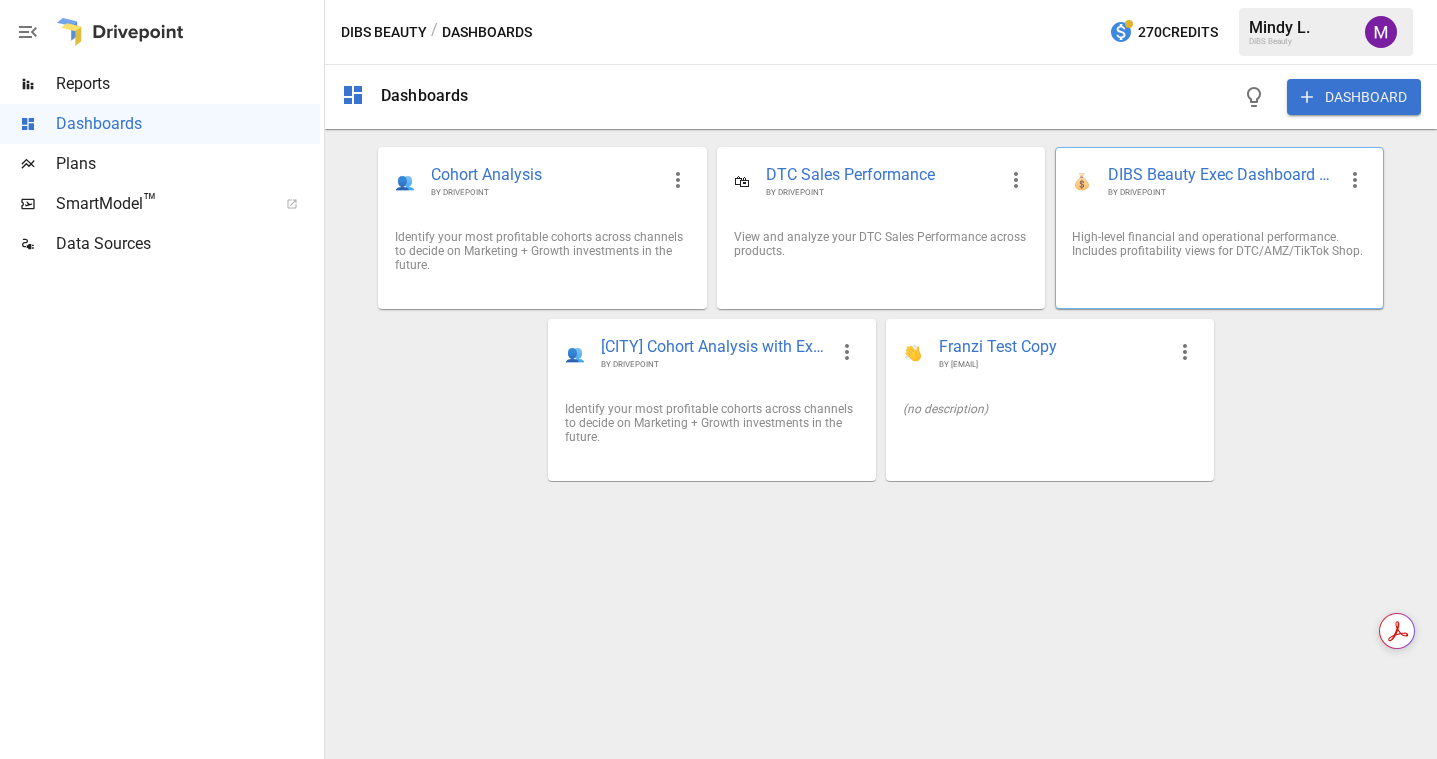 click on "DIBS Beauty Exec Dashboard 📊" at bounding box center (1221, 175) 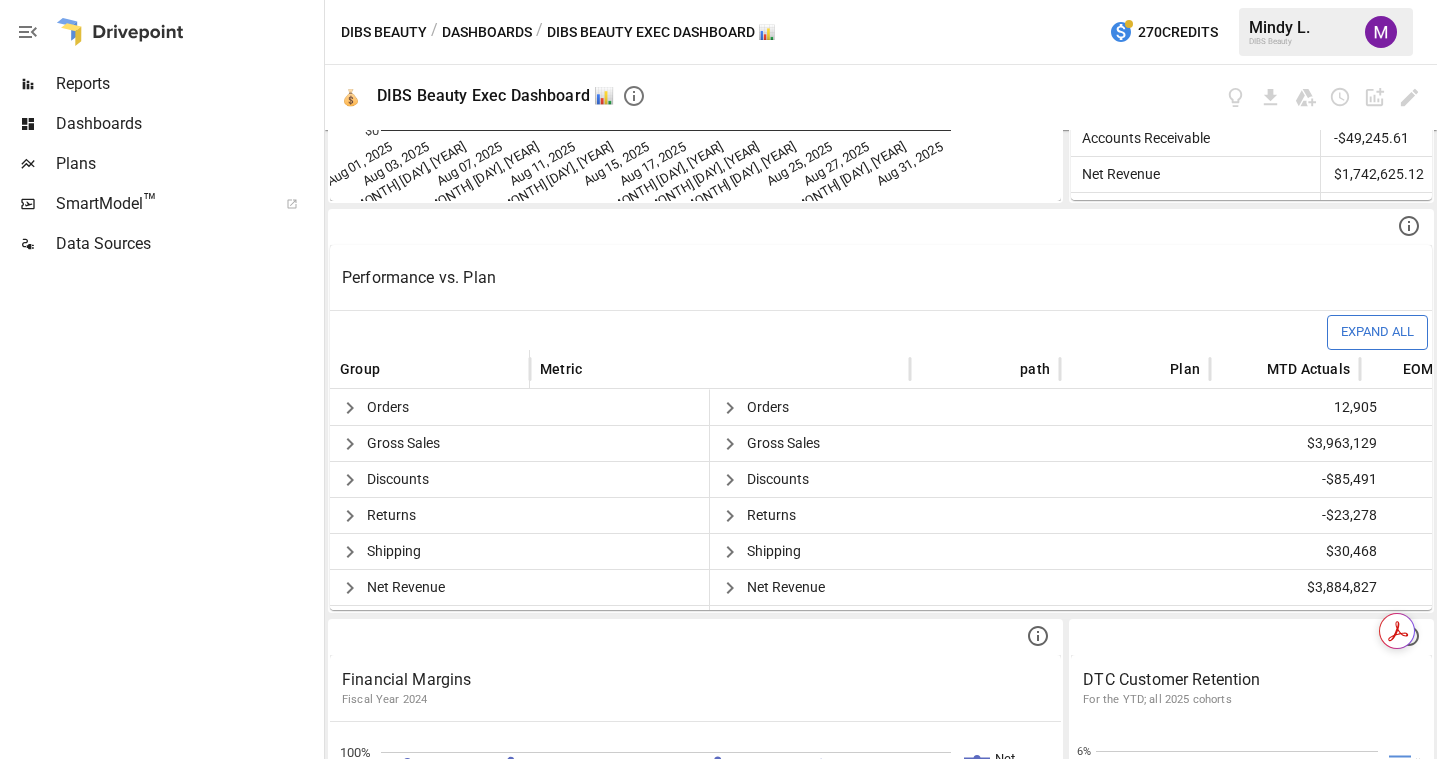 scroll, scrollTop: 342, scrollLeft: 0, axis: vertical 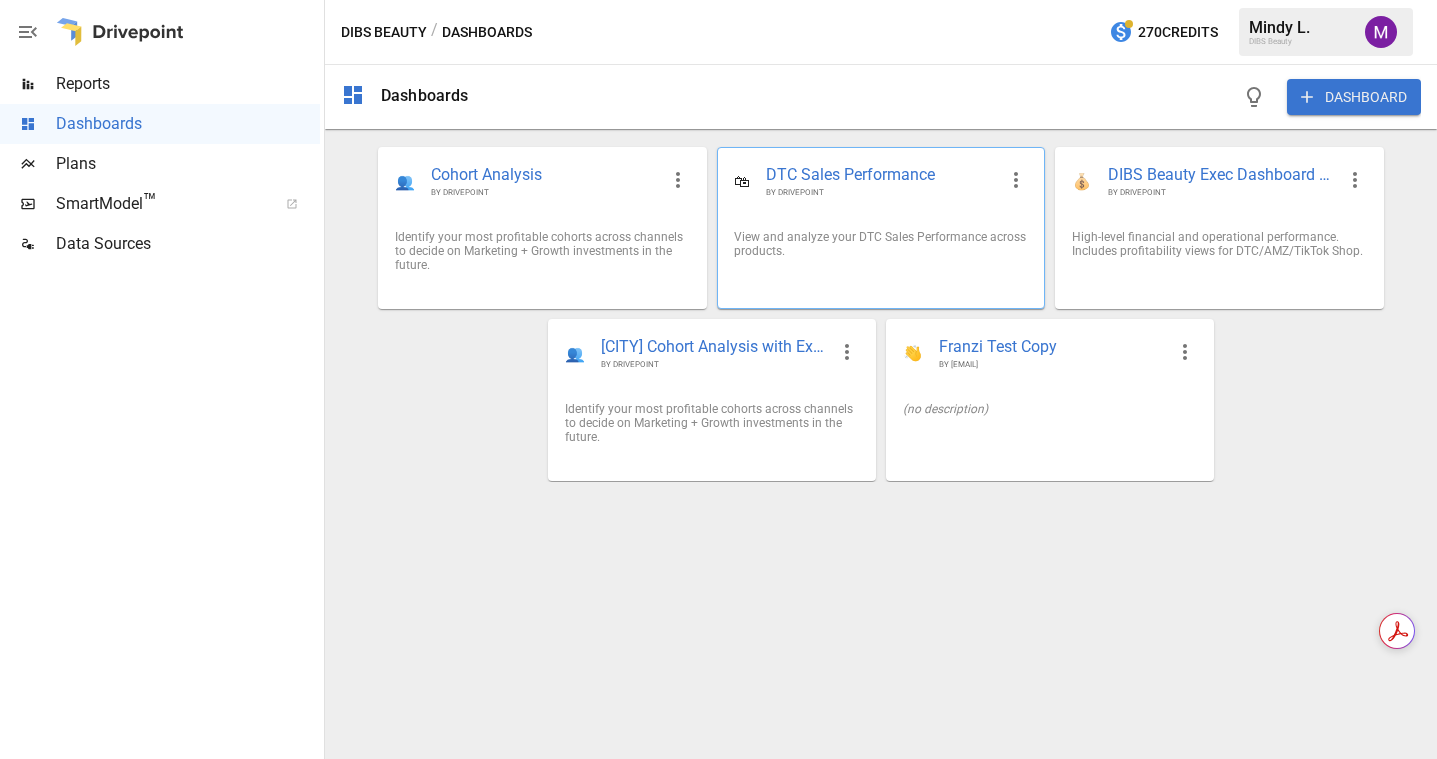 click on "View and analyze your DTC Sales Performance across products." at bounding box center (881, 244) 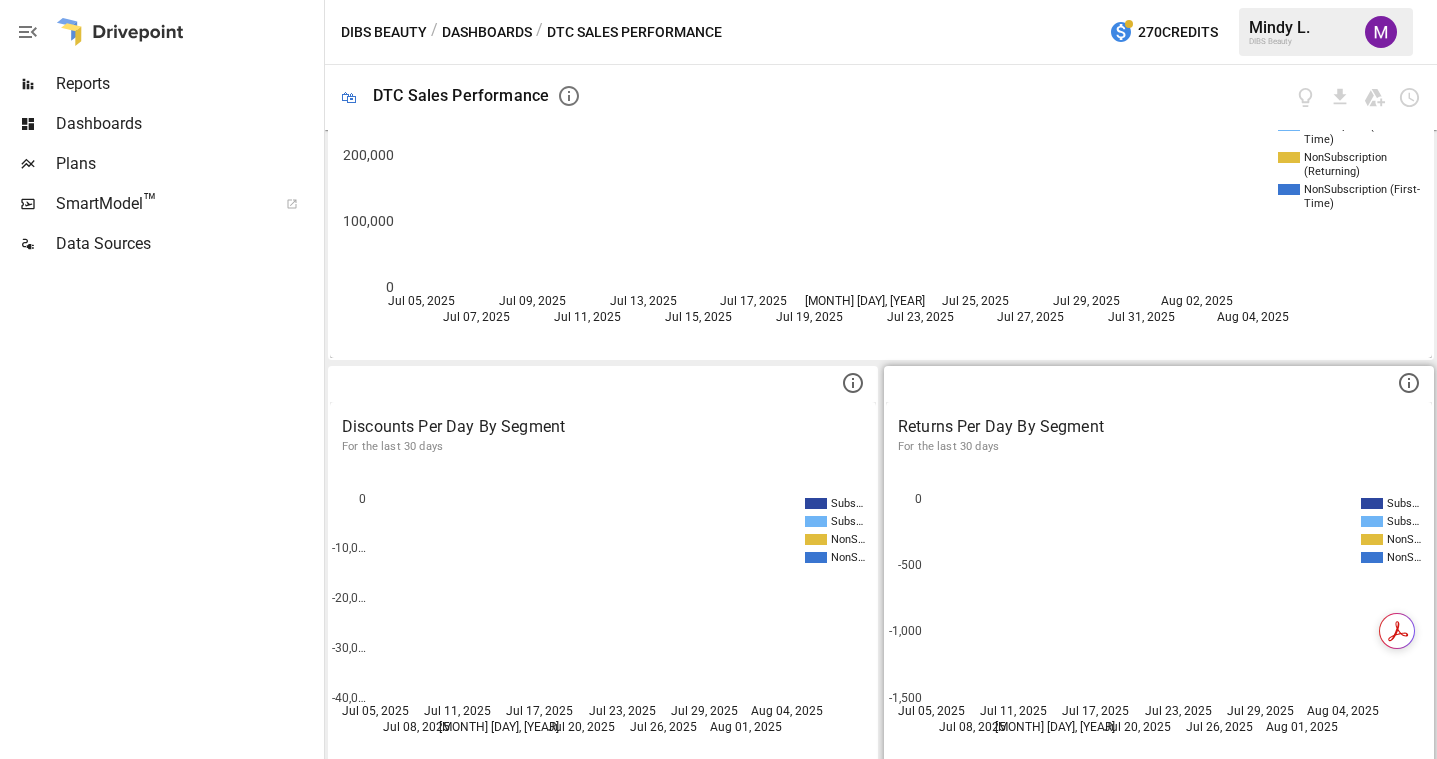 scroll, scrollTop: 0, scrollLeft: 0, axis: both 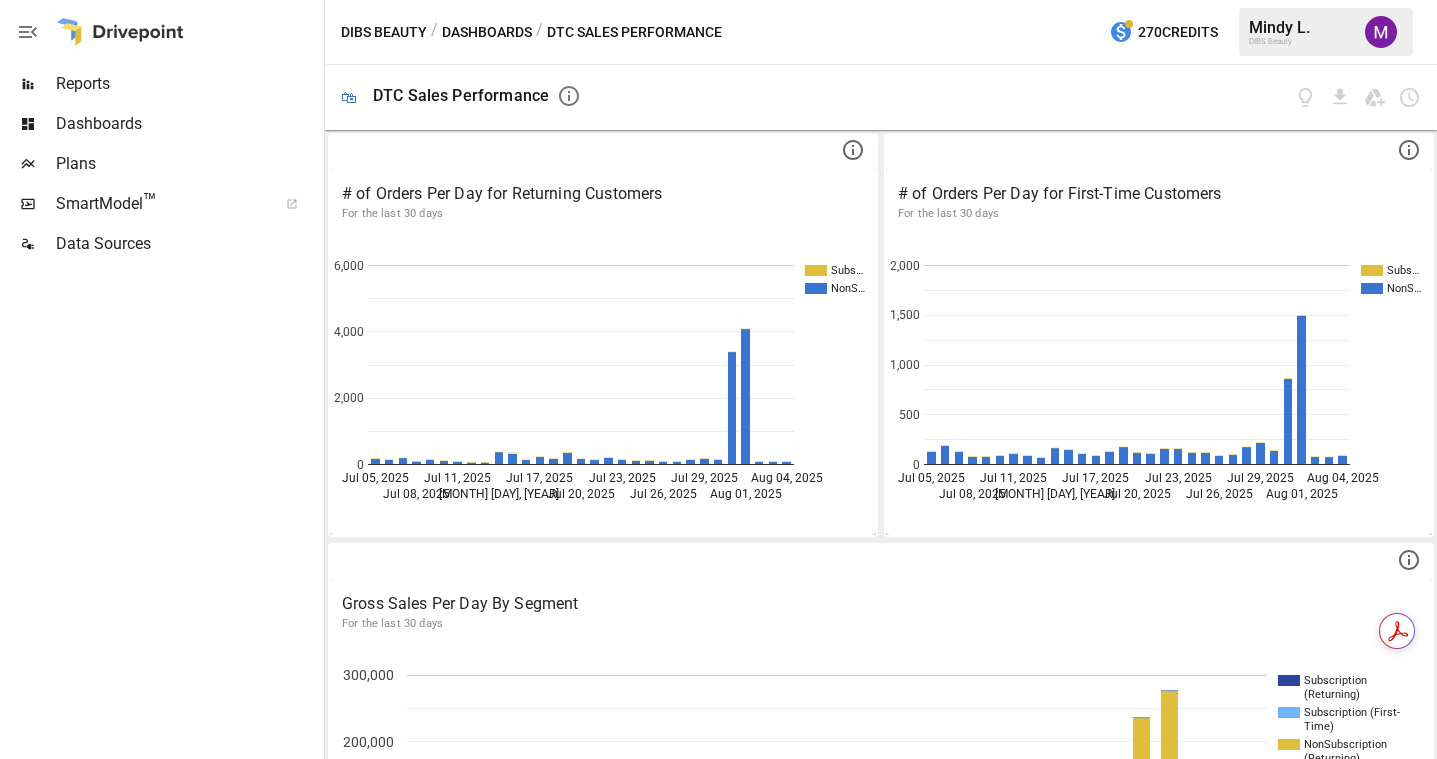 click on "Dashboards" at bounding box center (487, 32) 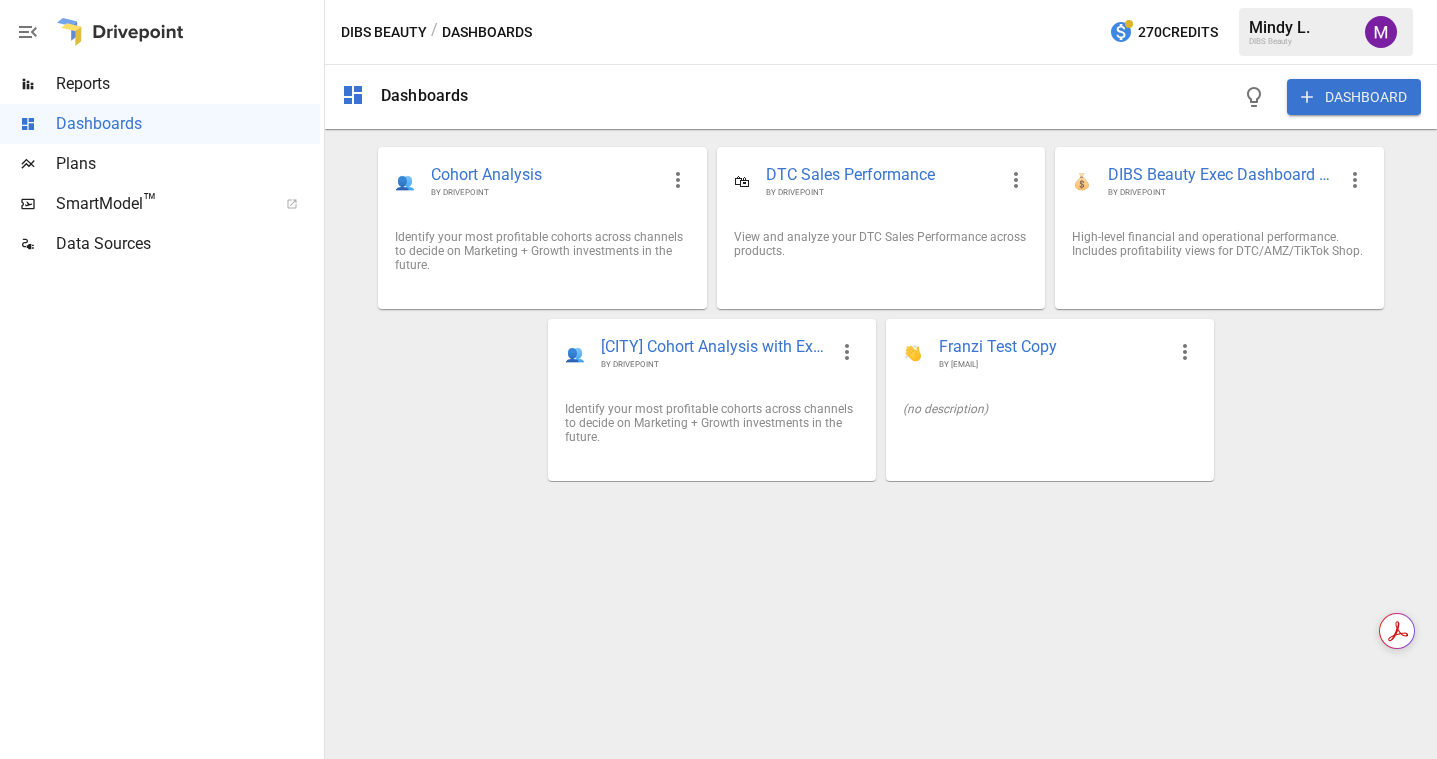 click on "Plans" at bounding box center (188, 164) 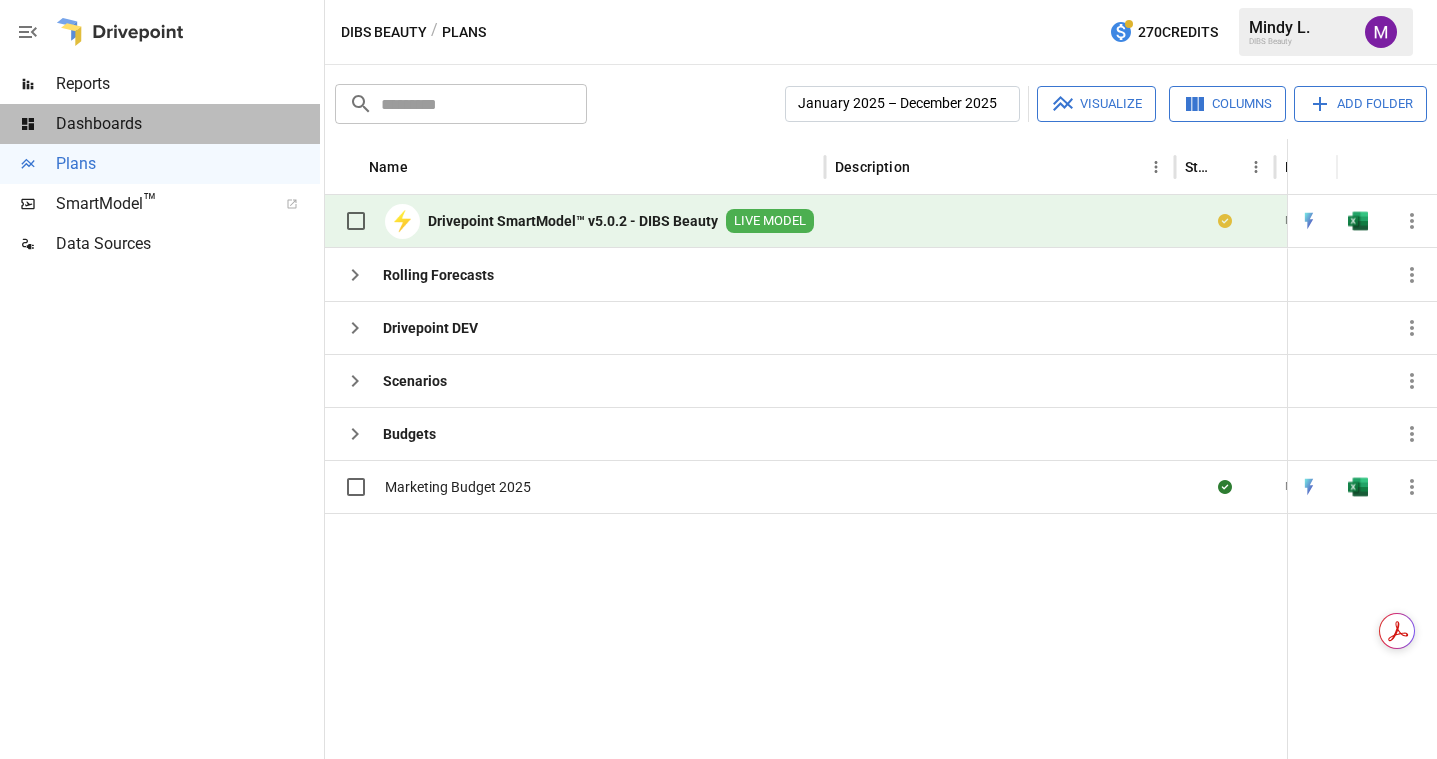 click on "Dashboards" at bounding box center (188, 124) 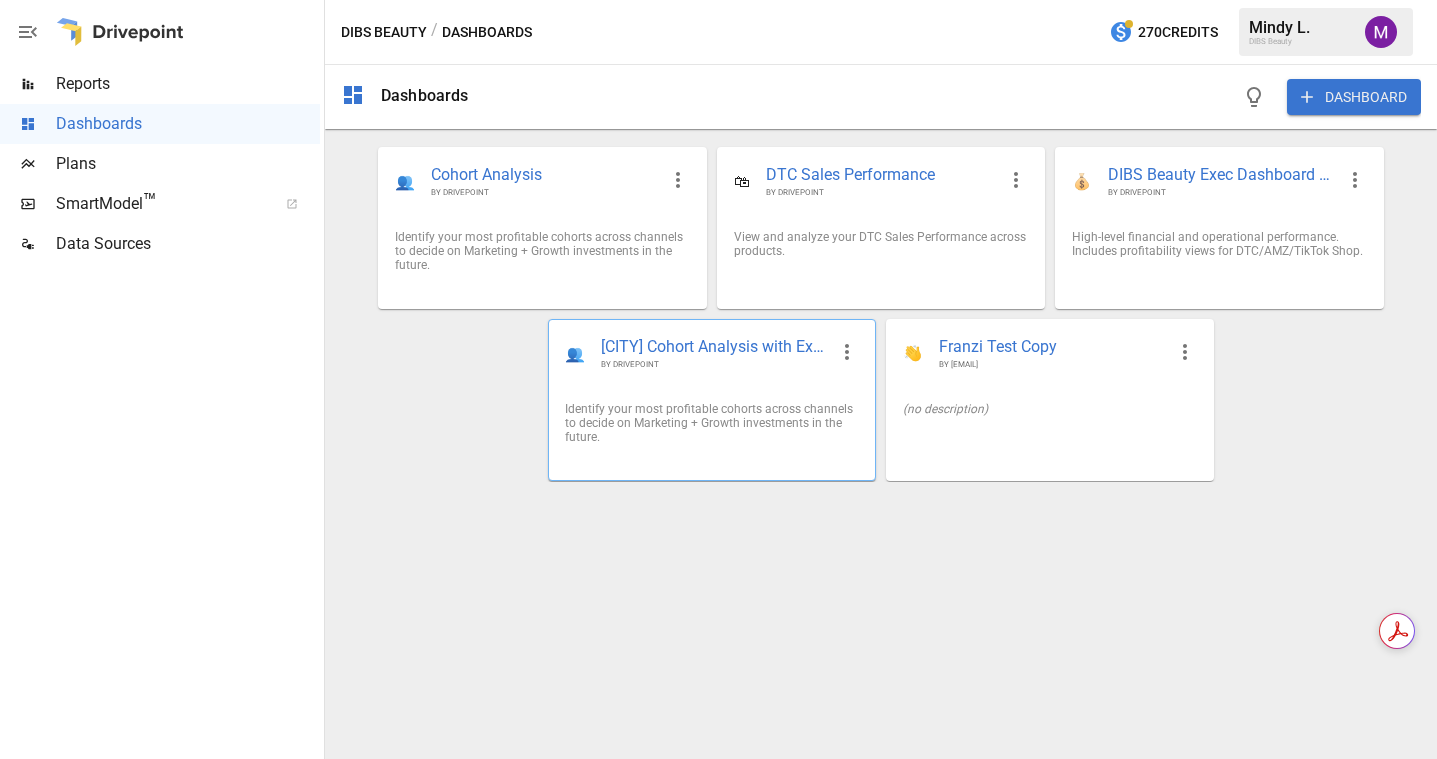click on "Identify your most profitable cohorts across channels to decide on Marketing + Growth investments in the future." at bounding box center [712, 423] 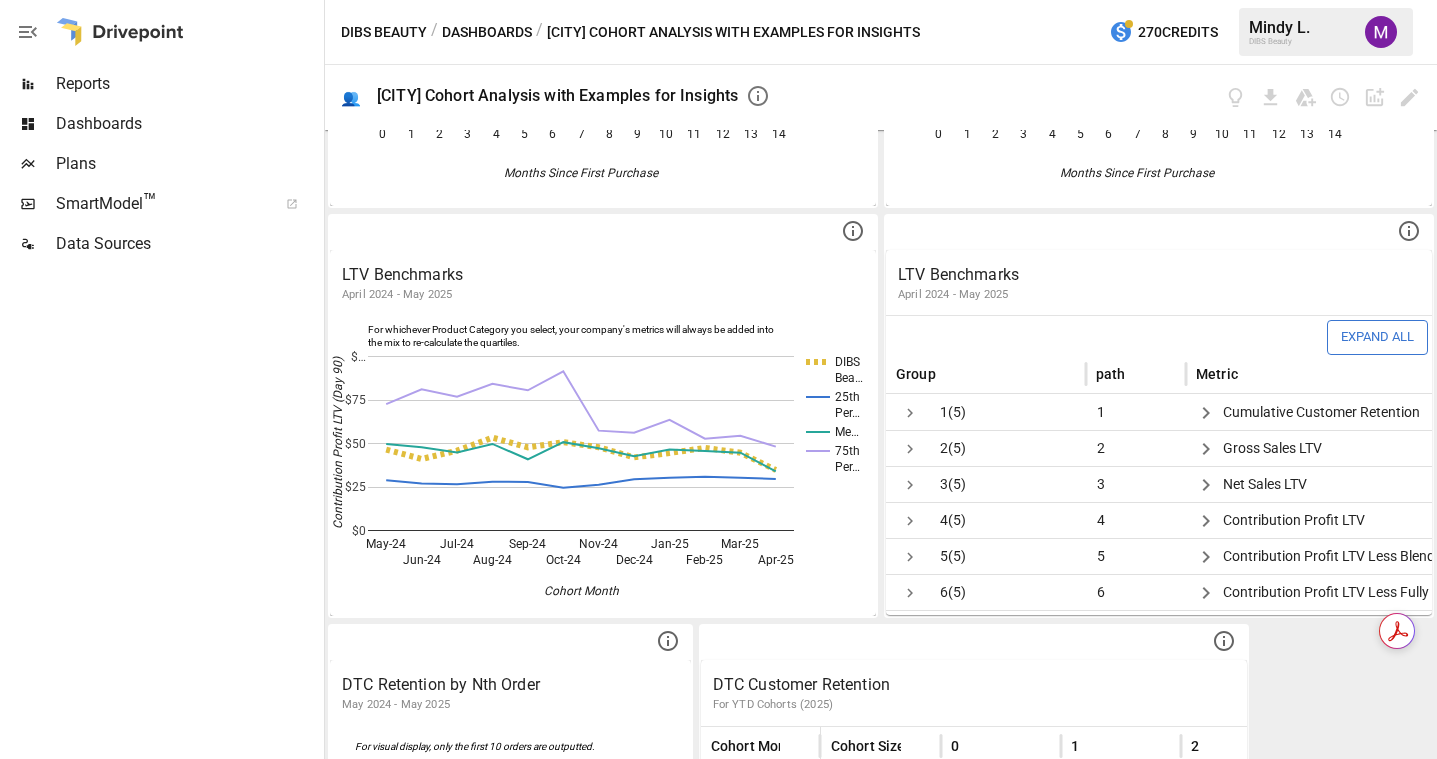 scroll, scrollTop: 335, scrollLeft: 0, axis: vertical 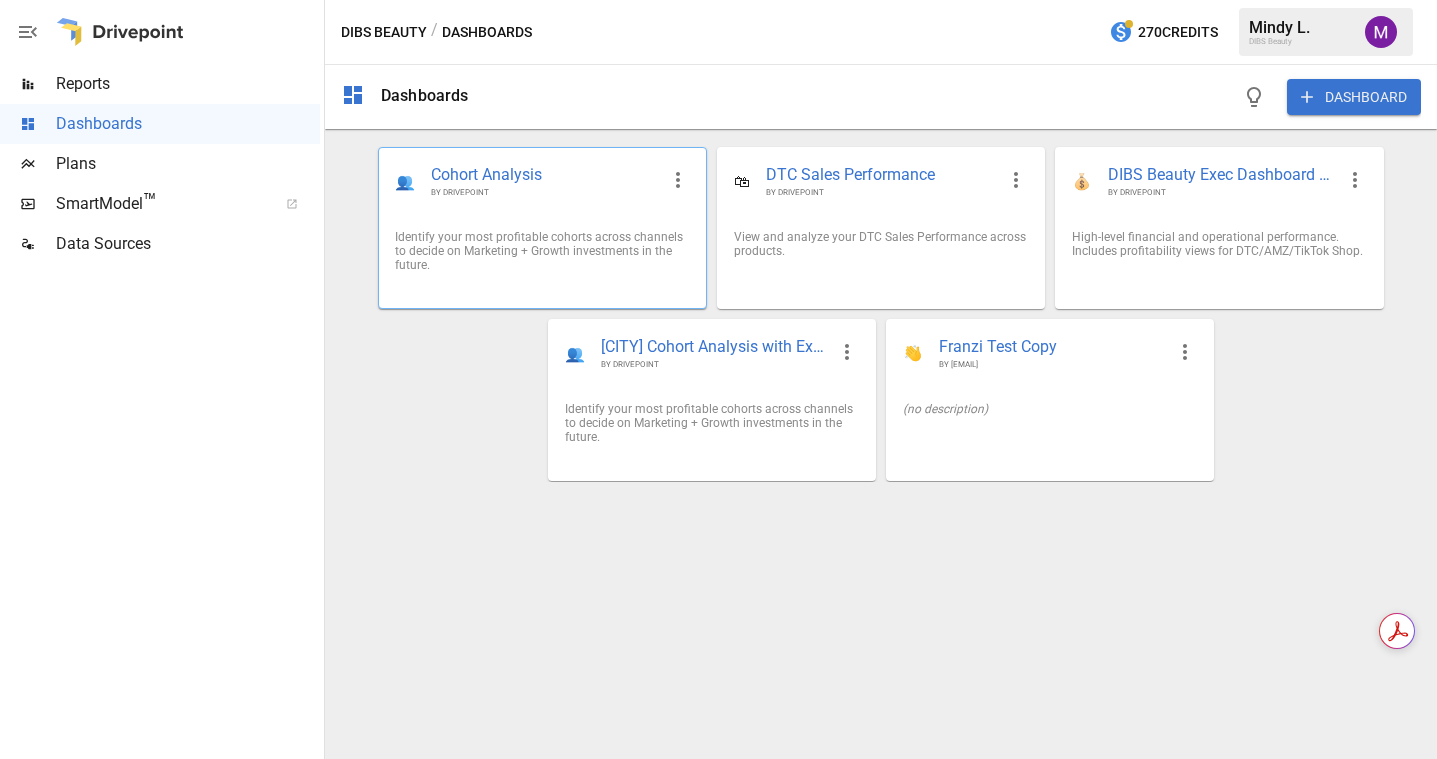 click on "Identify your most profitable cohorts across channels to decide on Marketing + Growth investments in the future." at bounding box center [542, 251] 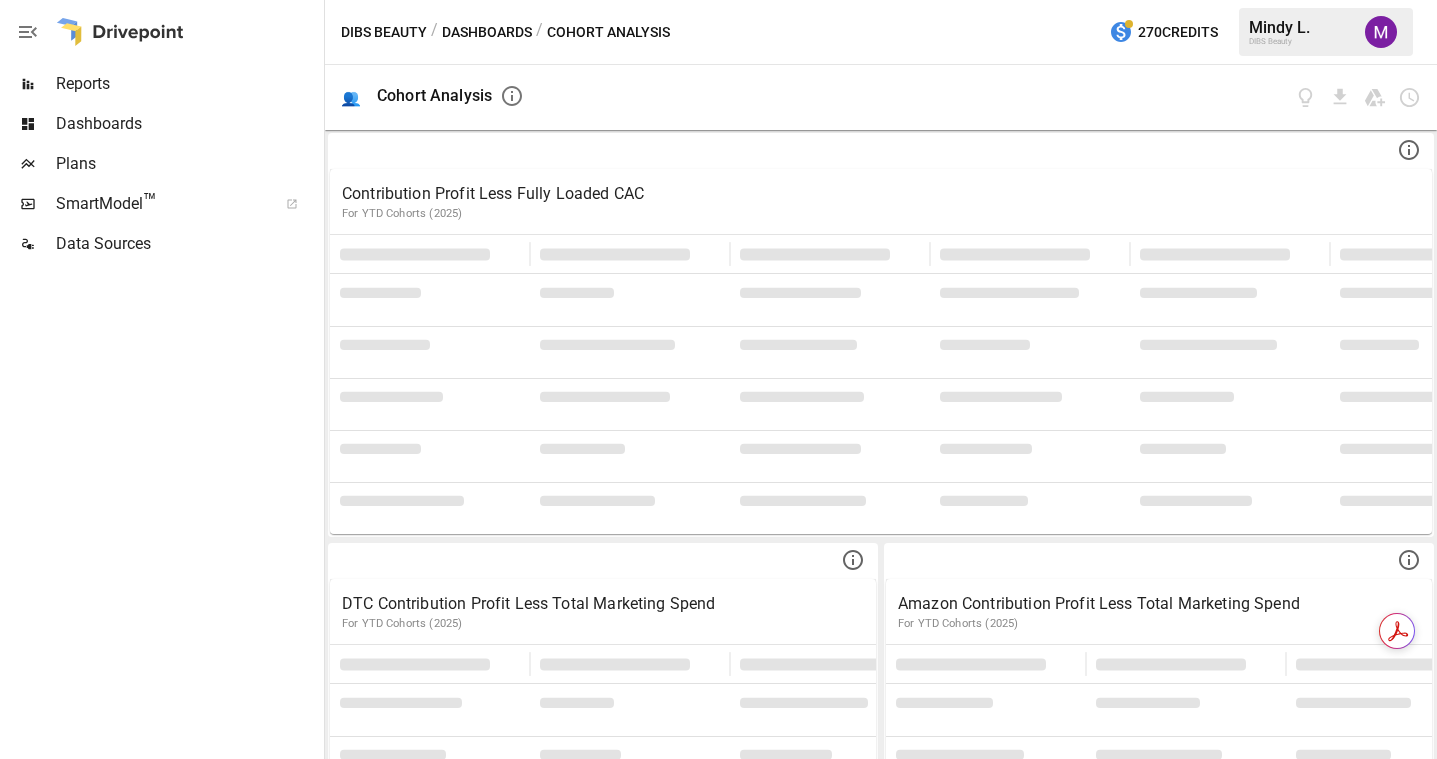 click on "DIBS Beauty" at bounding box center [384, 32] 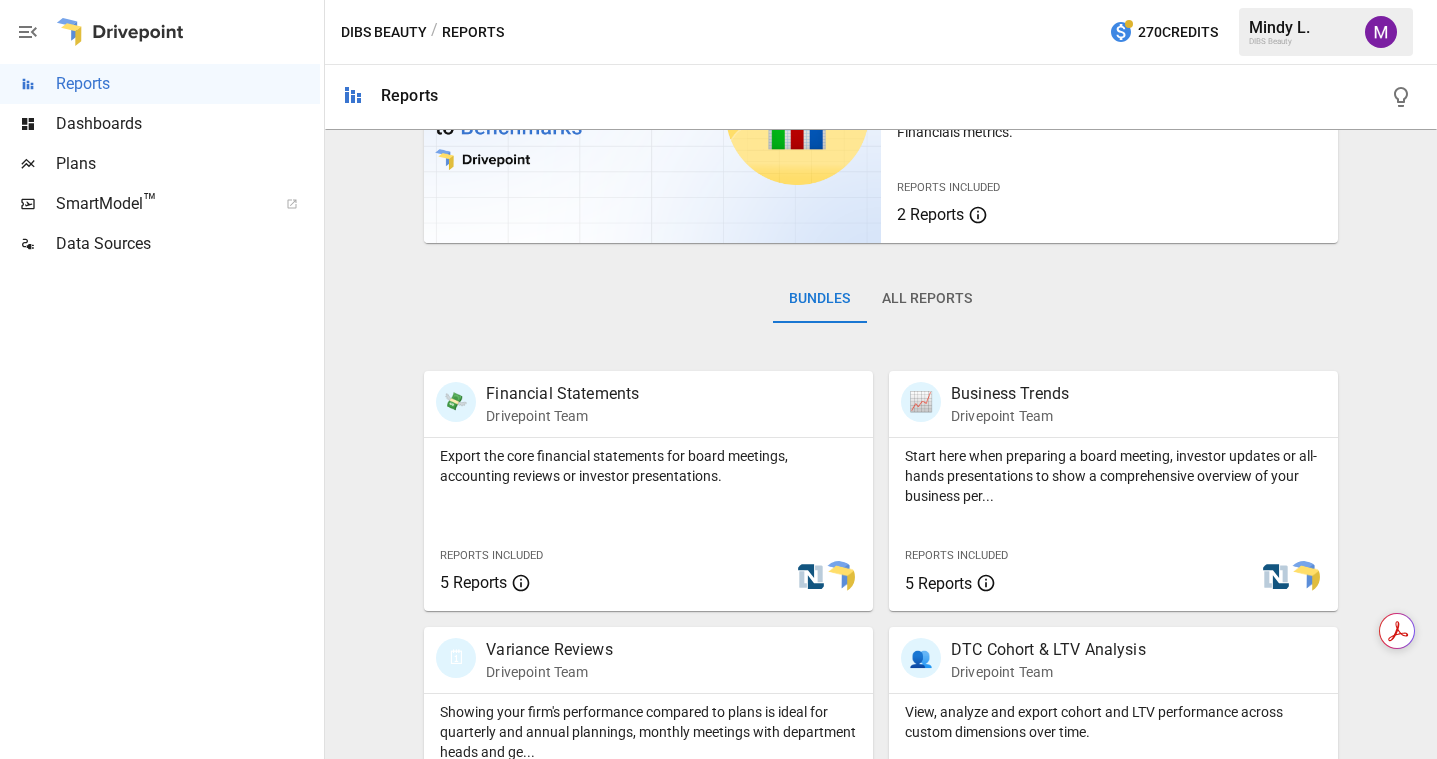 scroll, scrollTop: 226, scrollLeft: 0, axis: vertical 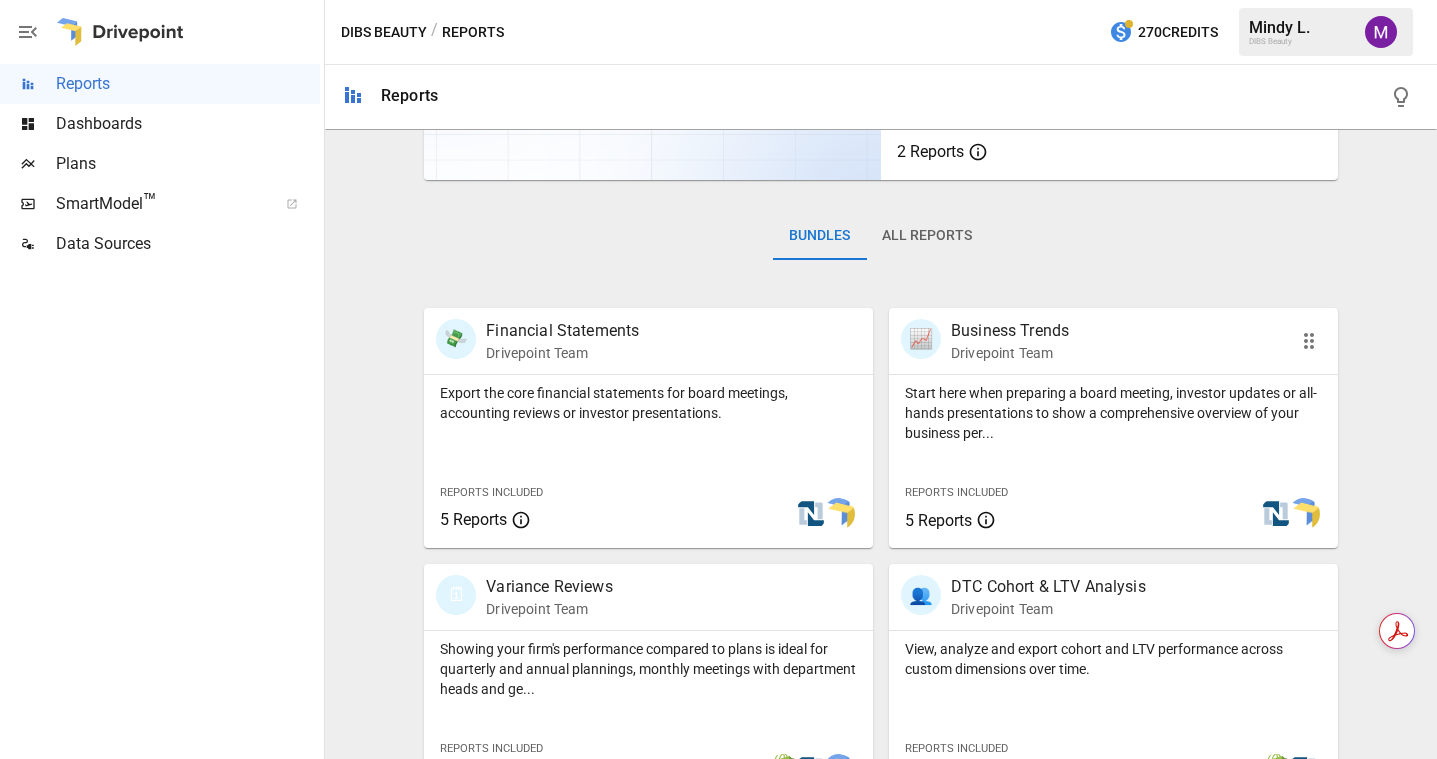 click on "Drivepoint Team" at bounding box center [1010, 353] 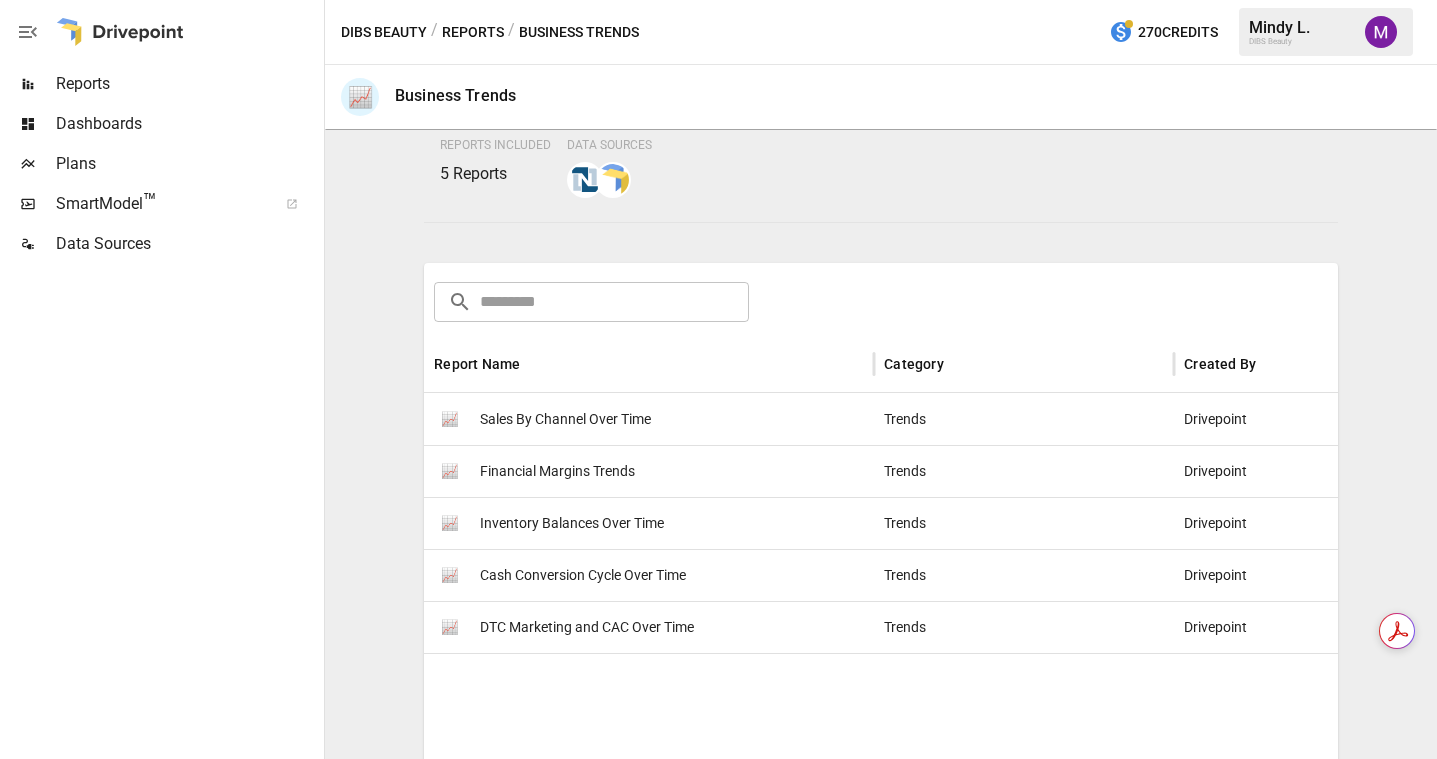 scroll, scrollTop: 198, scrollLeft: 0, axis: vertical 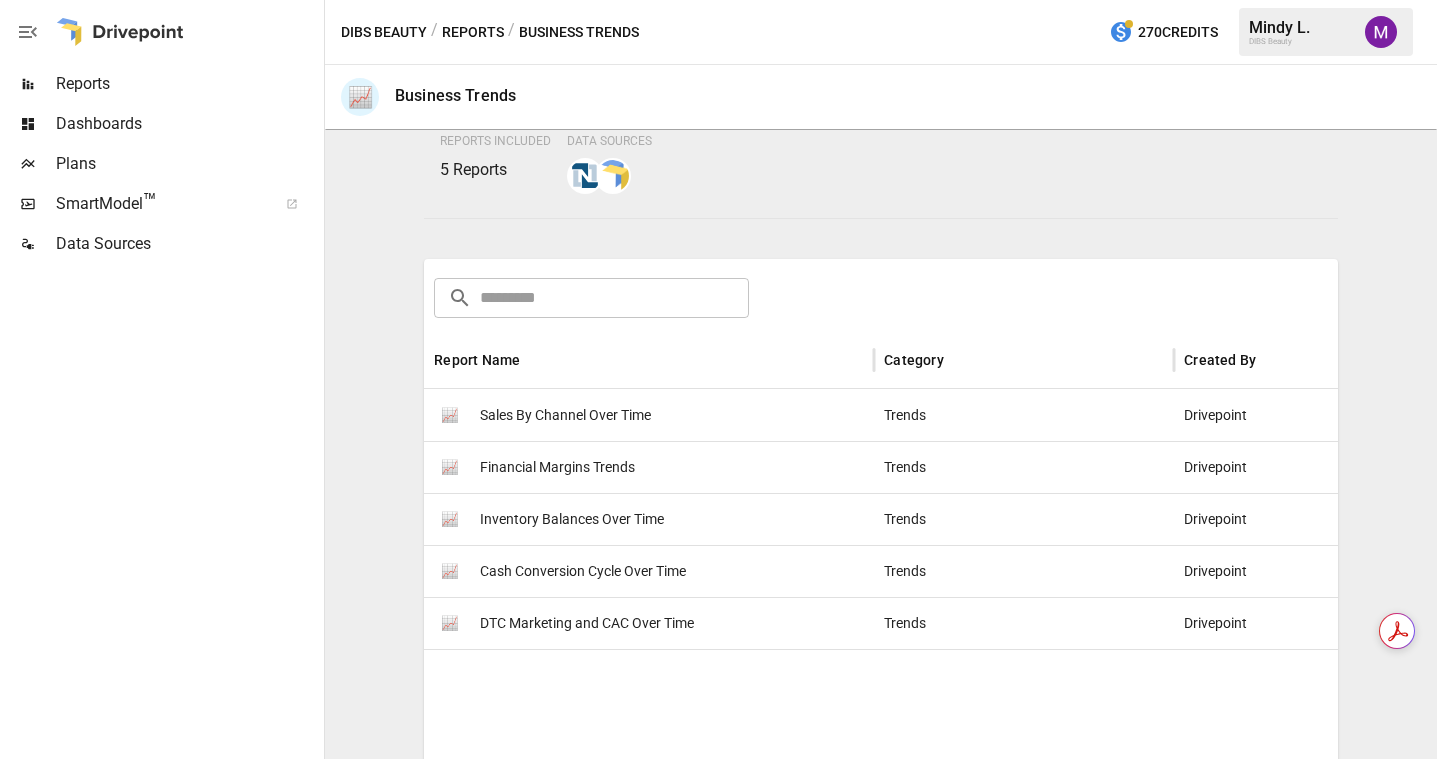 click on "Sales By Channel Over Time" at bounding box center [565, 415] 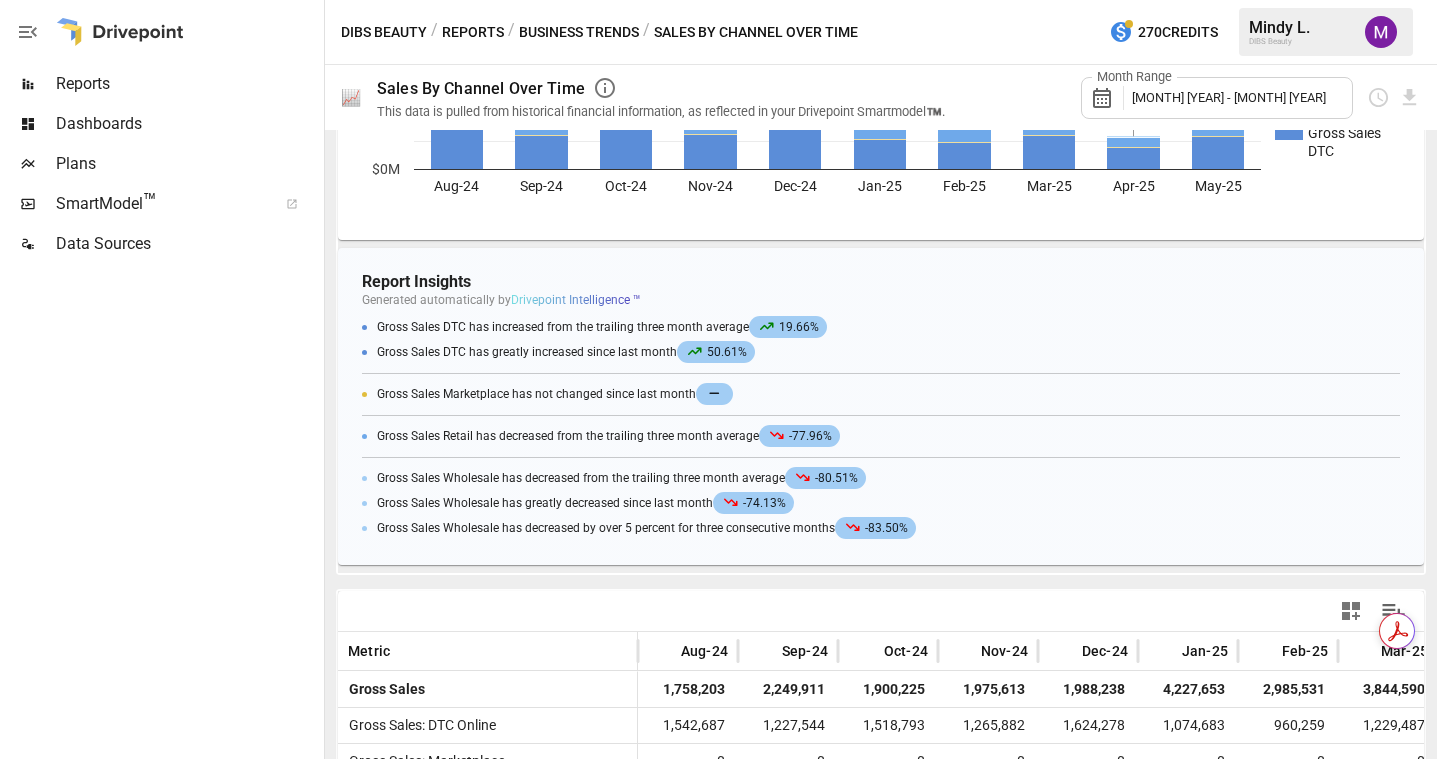 scroll, scrollTop: 455, scrollLeft: 0, axis: vertical 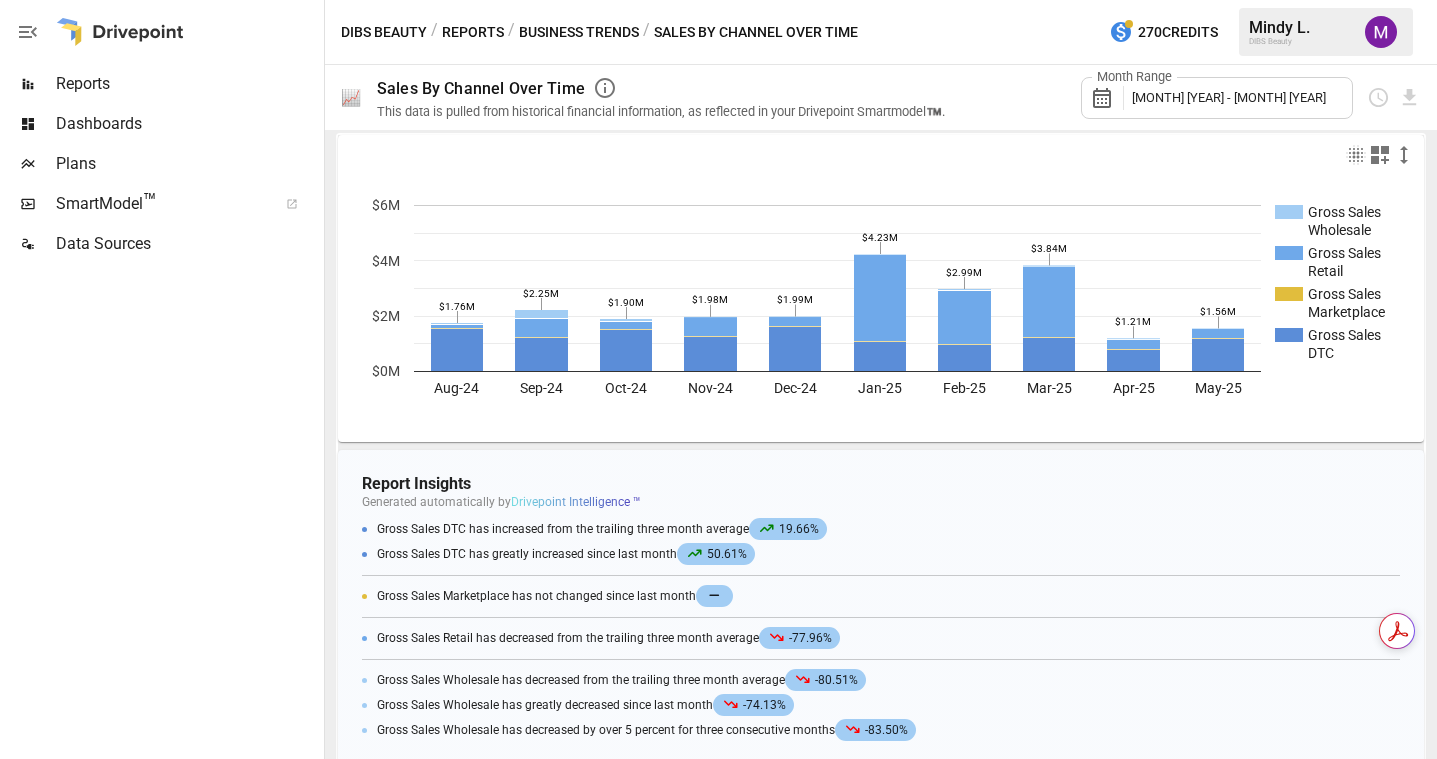 click on "Business Trends" at bounding box center (579, 32) 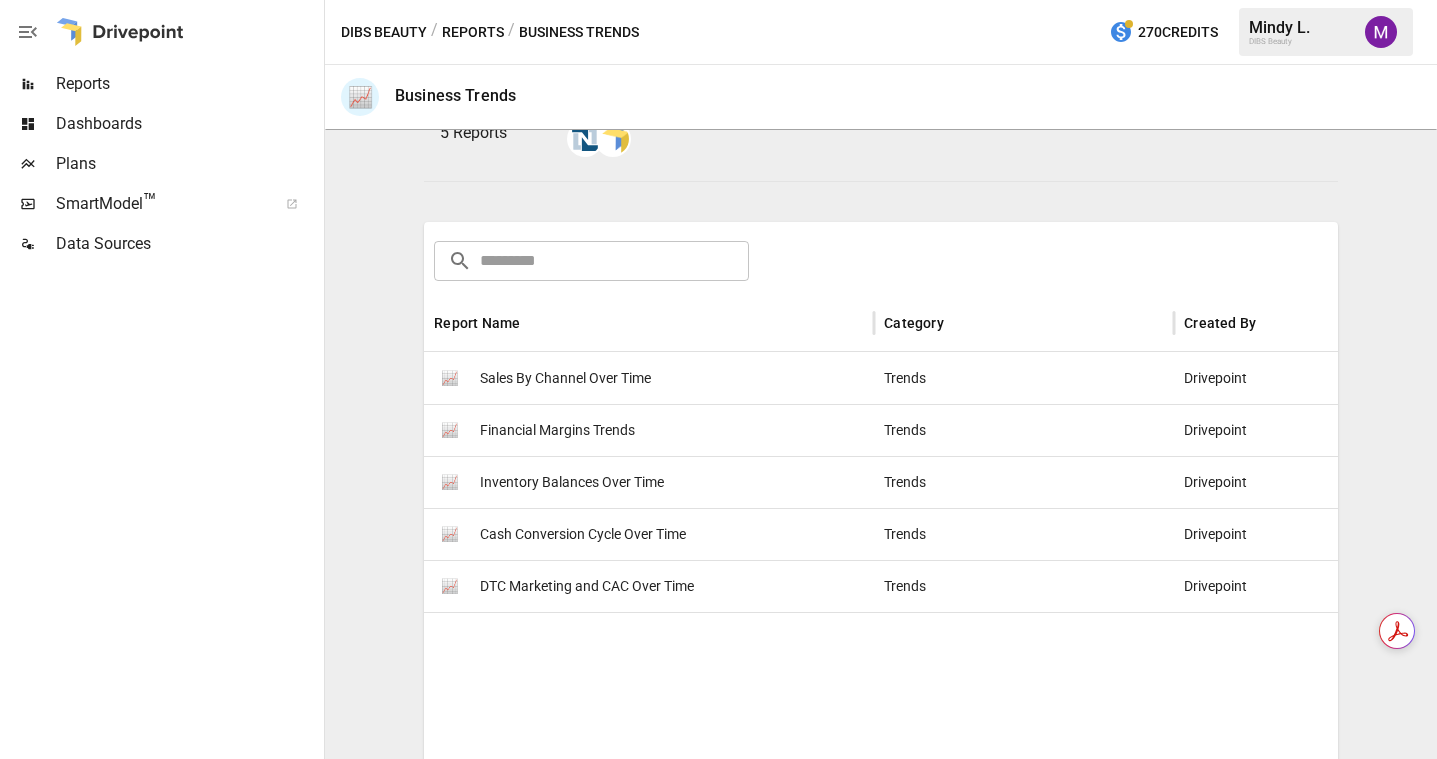 scroll, scrollTop: 237, scrollLeft: 0, axis: vertical 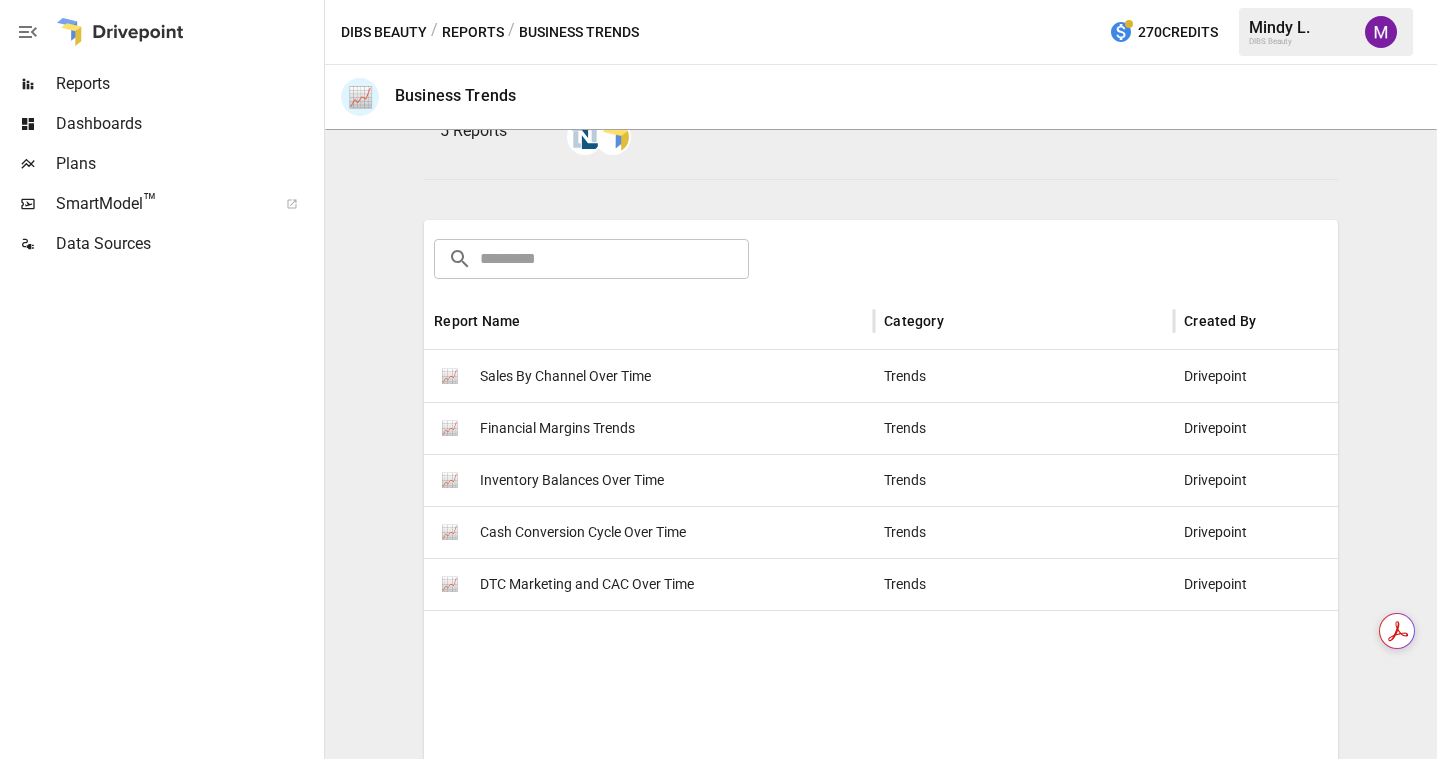 click on "DTC Marketing and CAC Over Time" at bounding box center [587, 584] 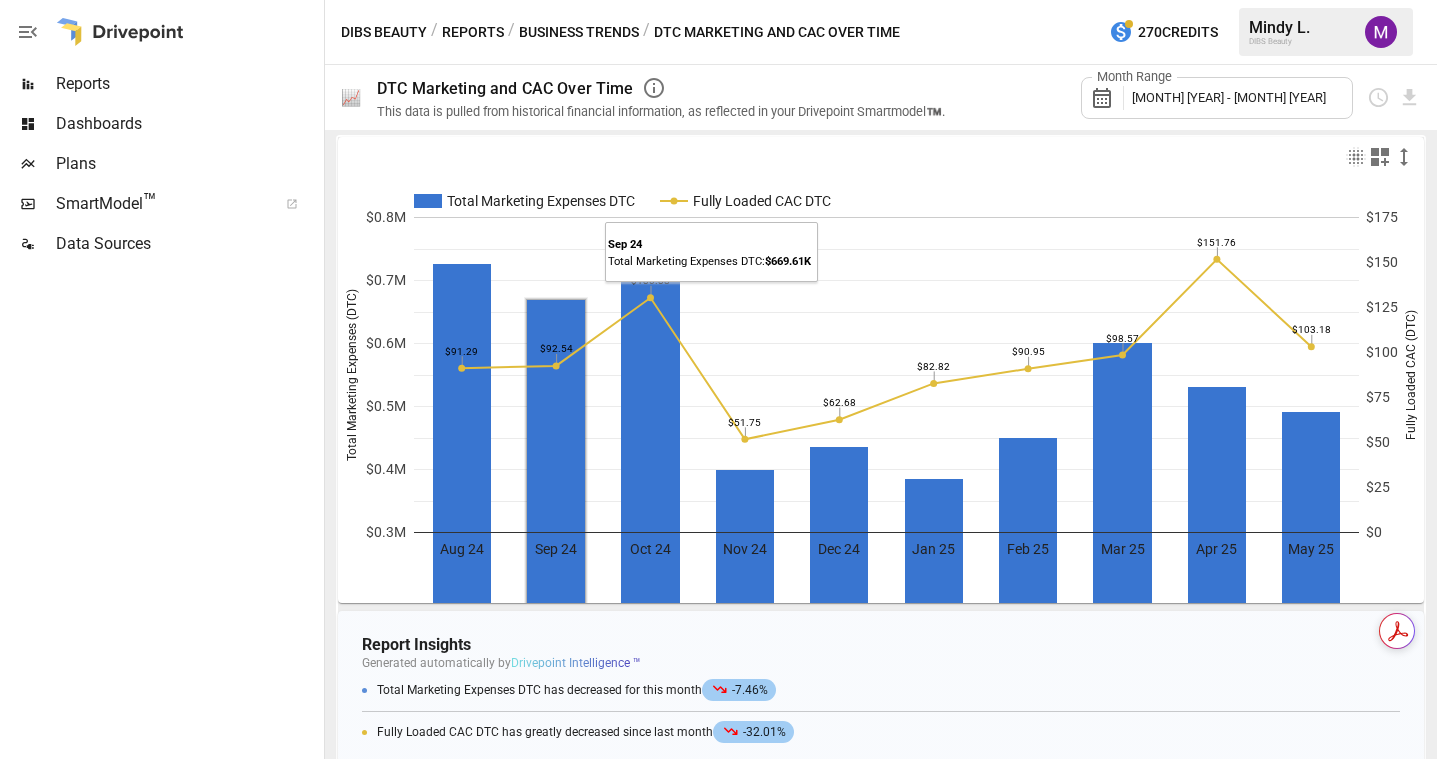 scroll, scrollTop: 2, scrollLeft: 0, axis: vertical 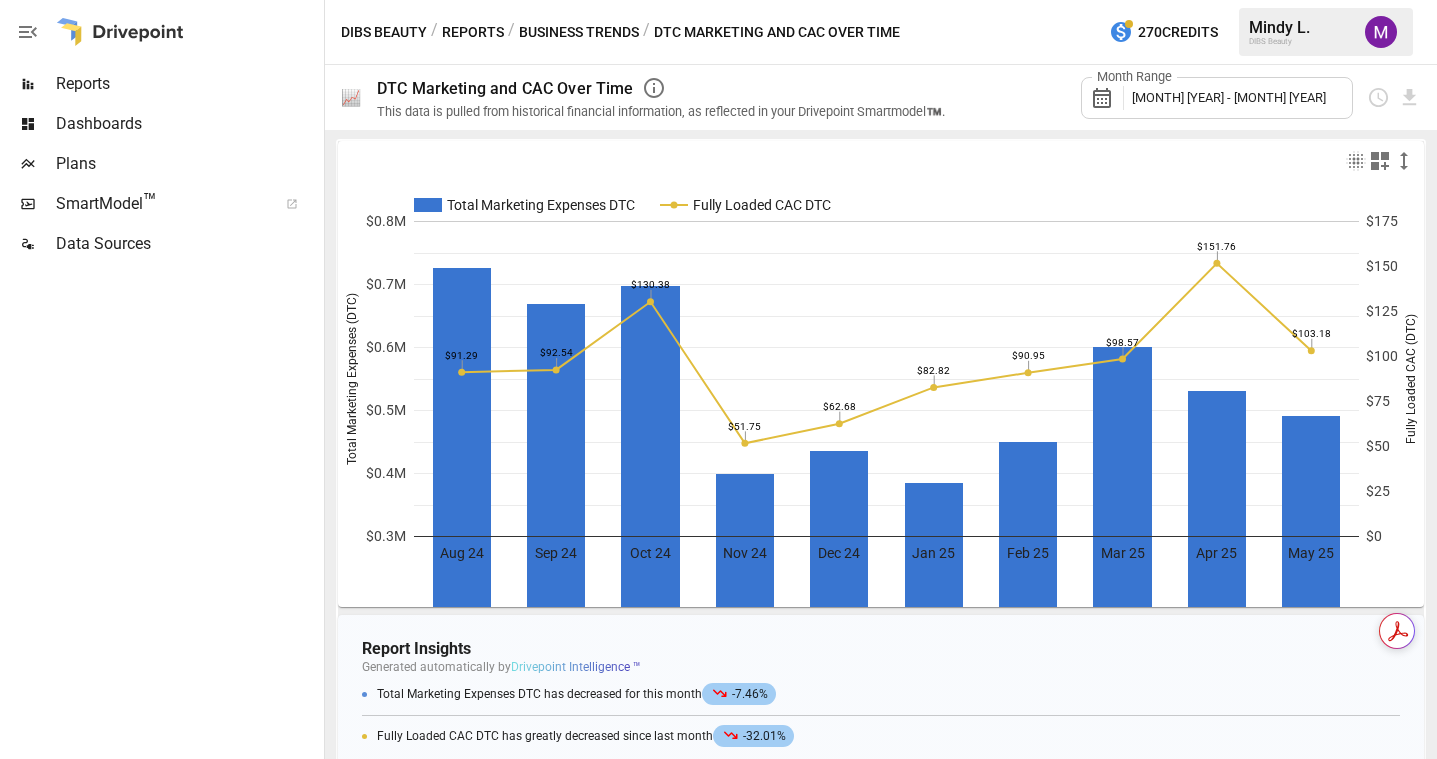 click on "Month Range August 2024 - July 2025" at bounding box center (1217, 98) 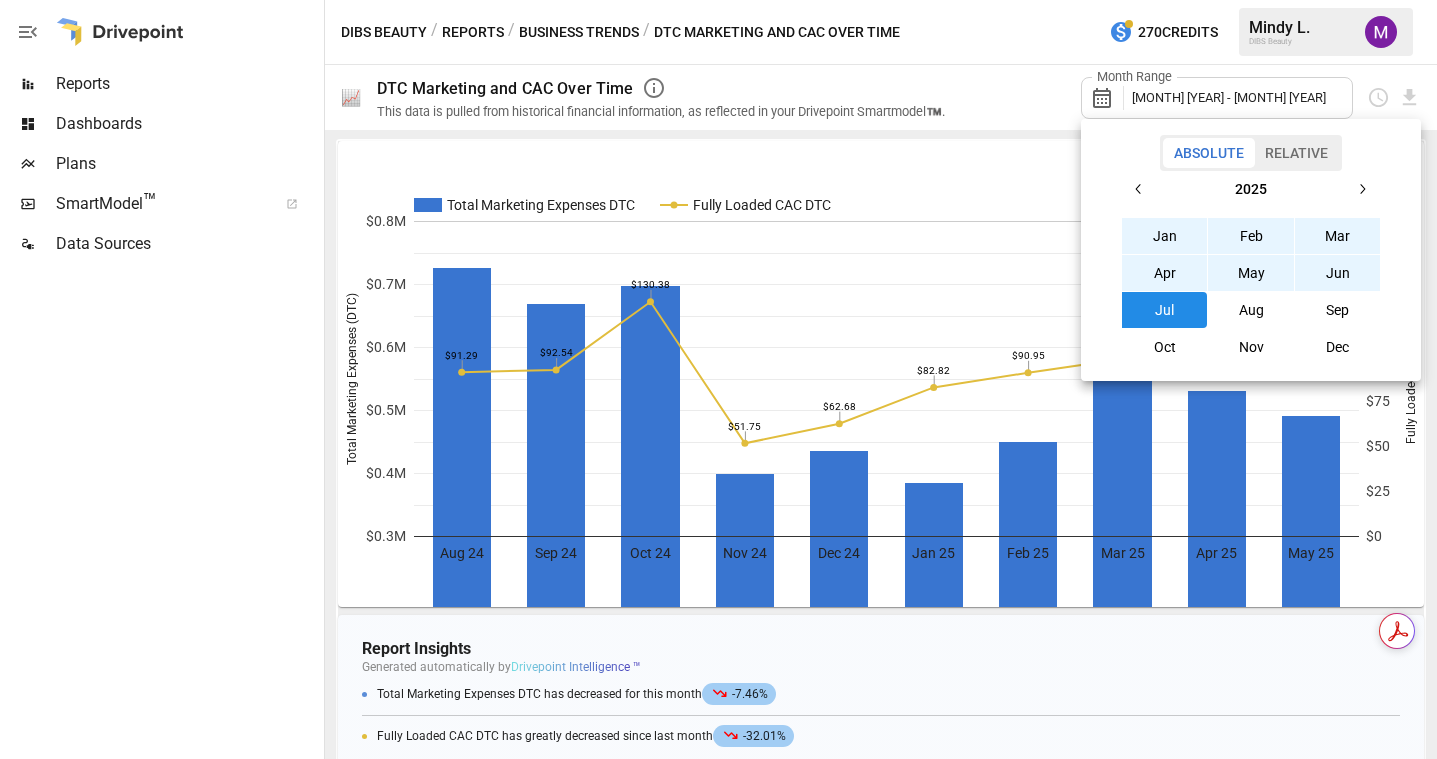 click on "May" at bounding box center (1251, 273) 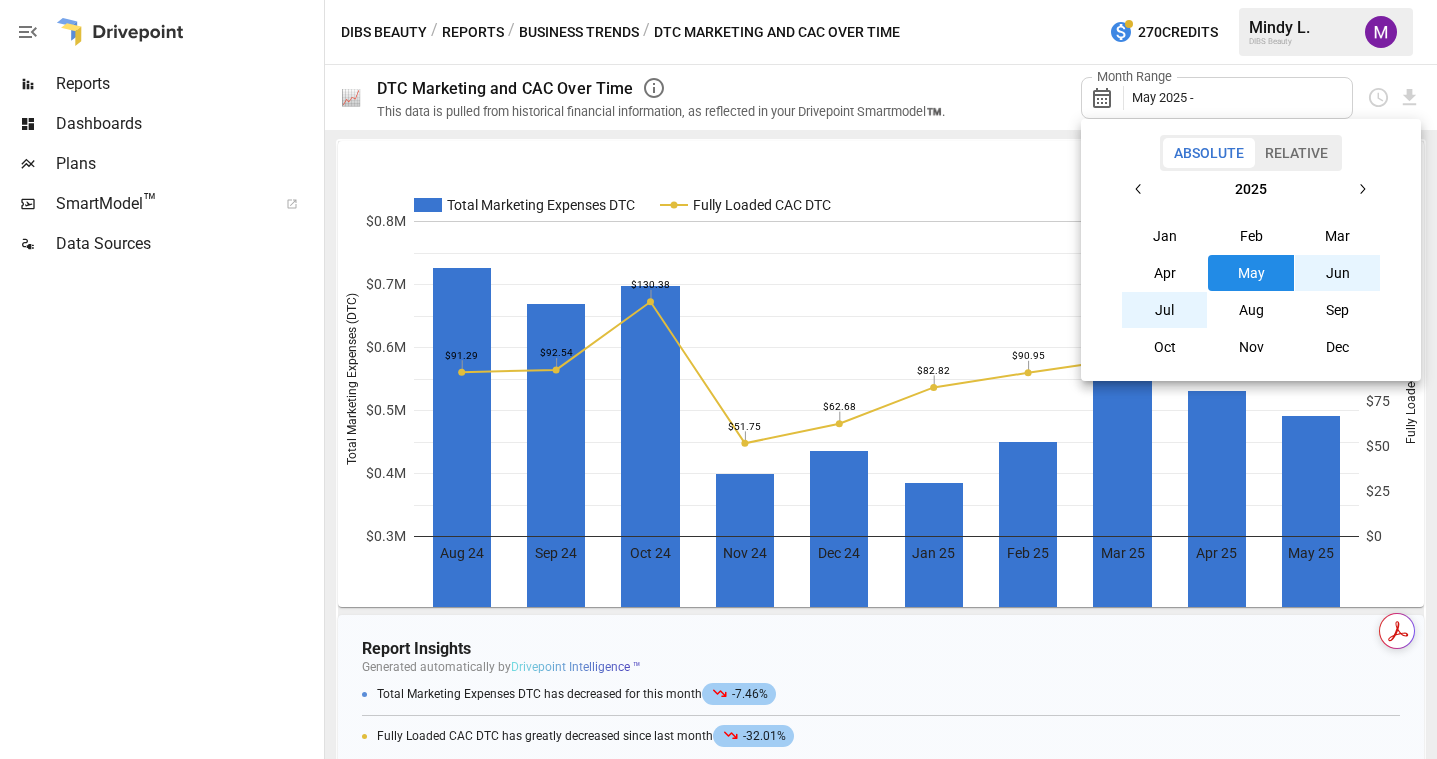 click on "Jul" at bounding box center (1165, 310) 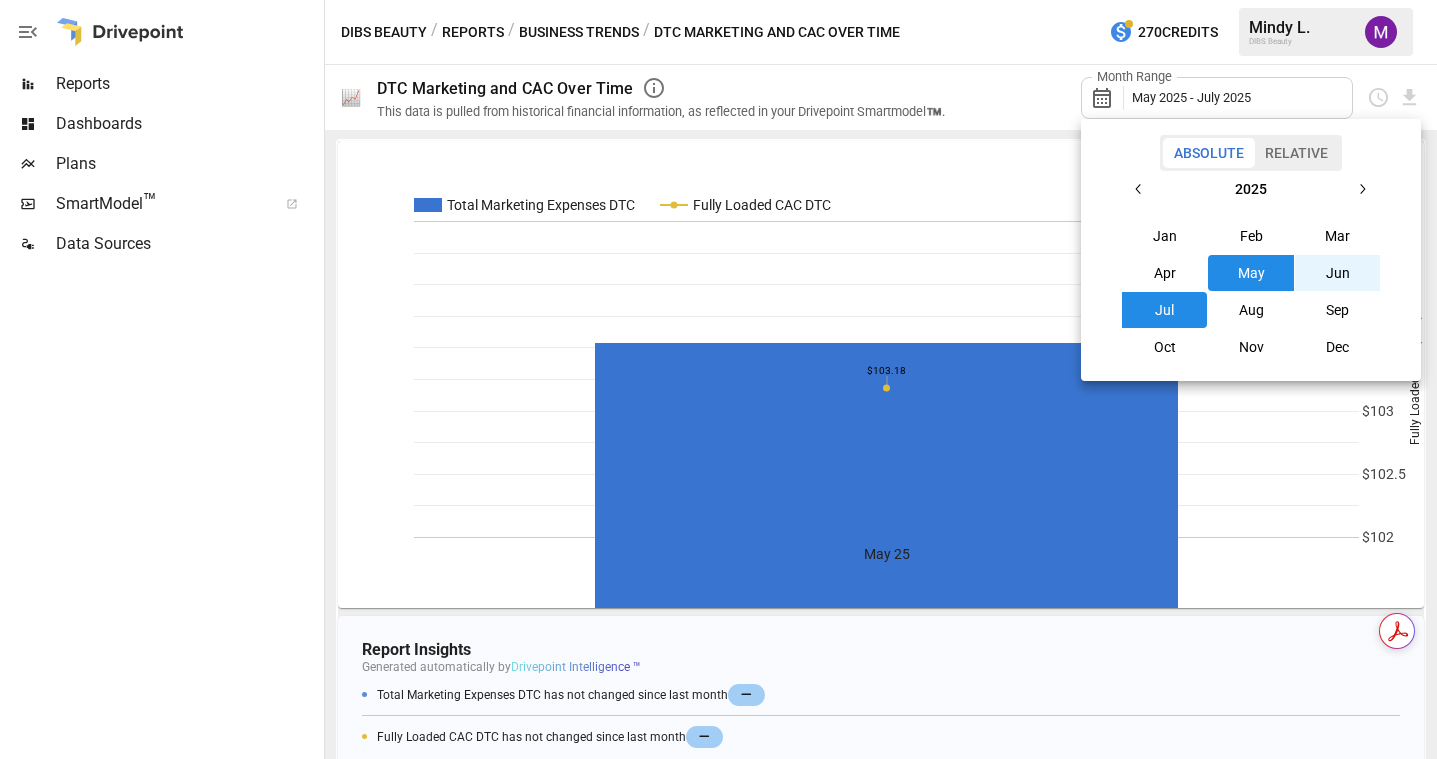 click on "May" at bounding box center [1251, 273] 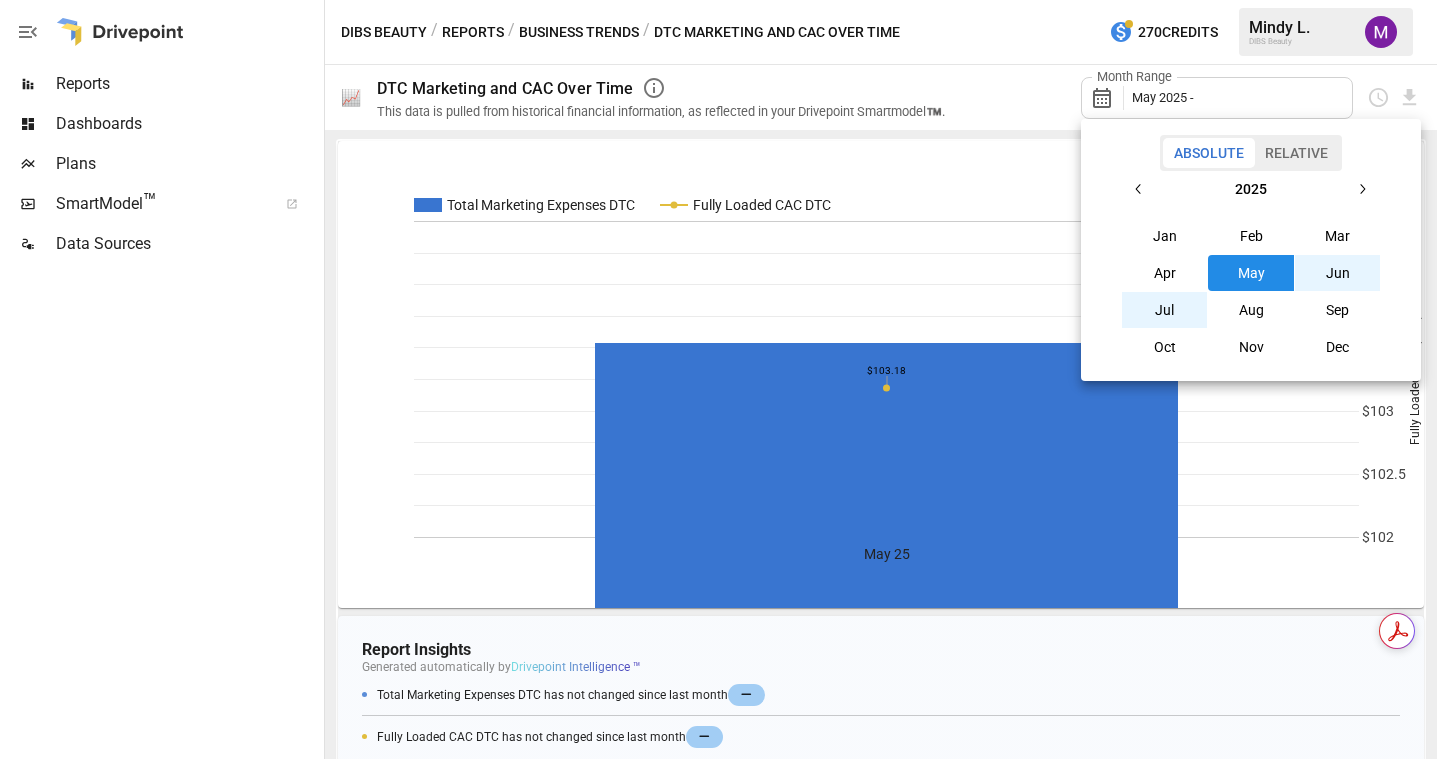 click on "Jul" at bounding box center (1165, 310) 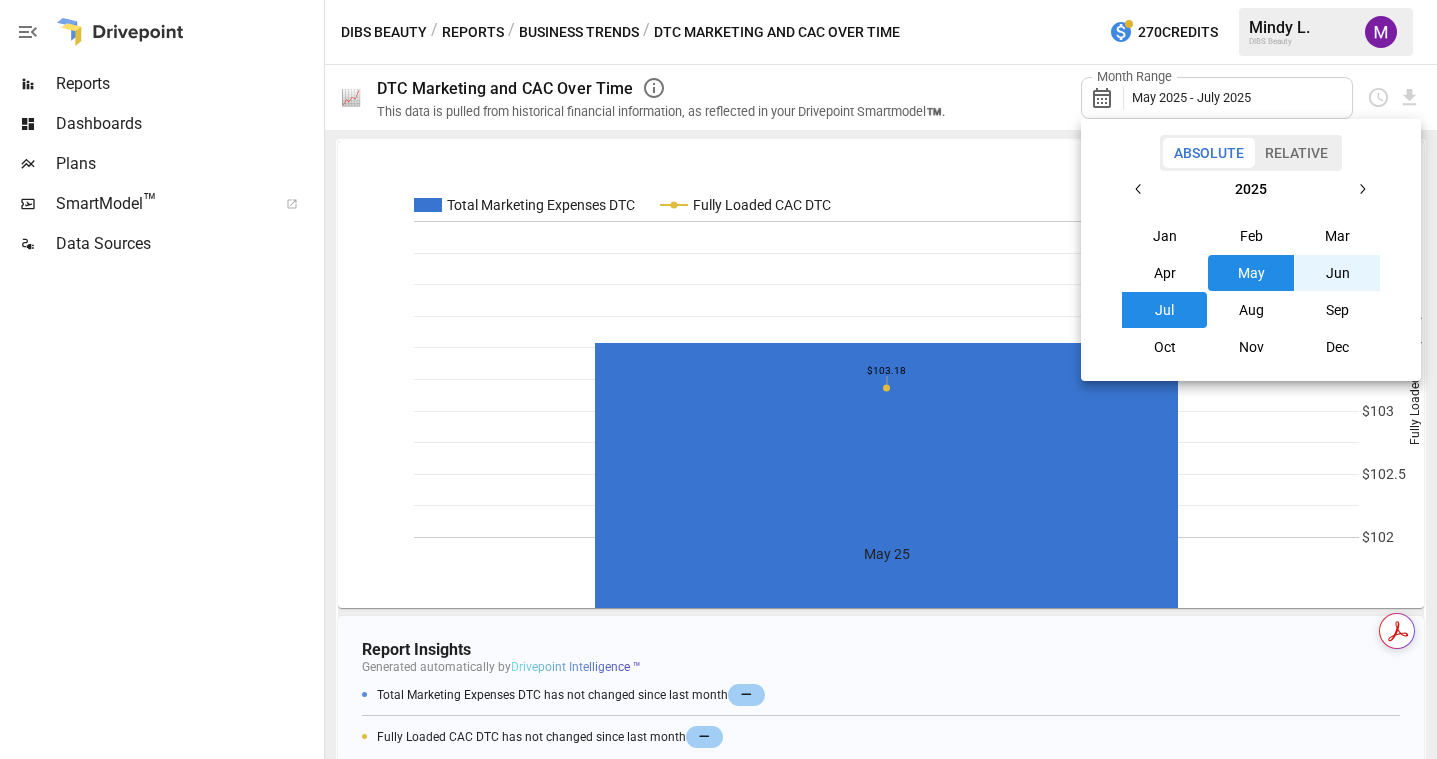 click at bounding box center (718, 379) 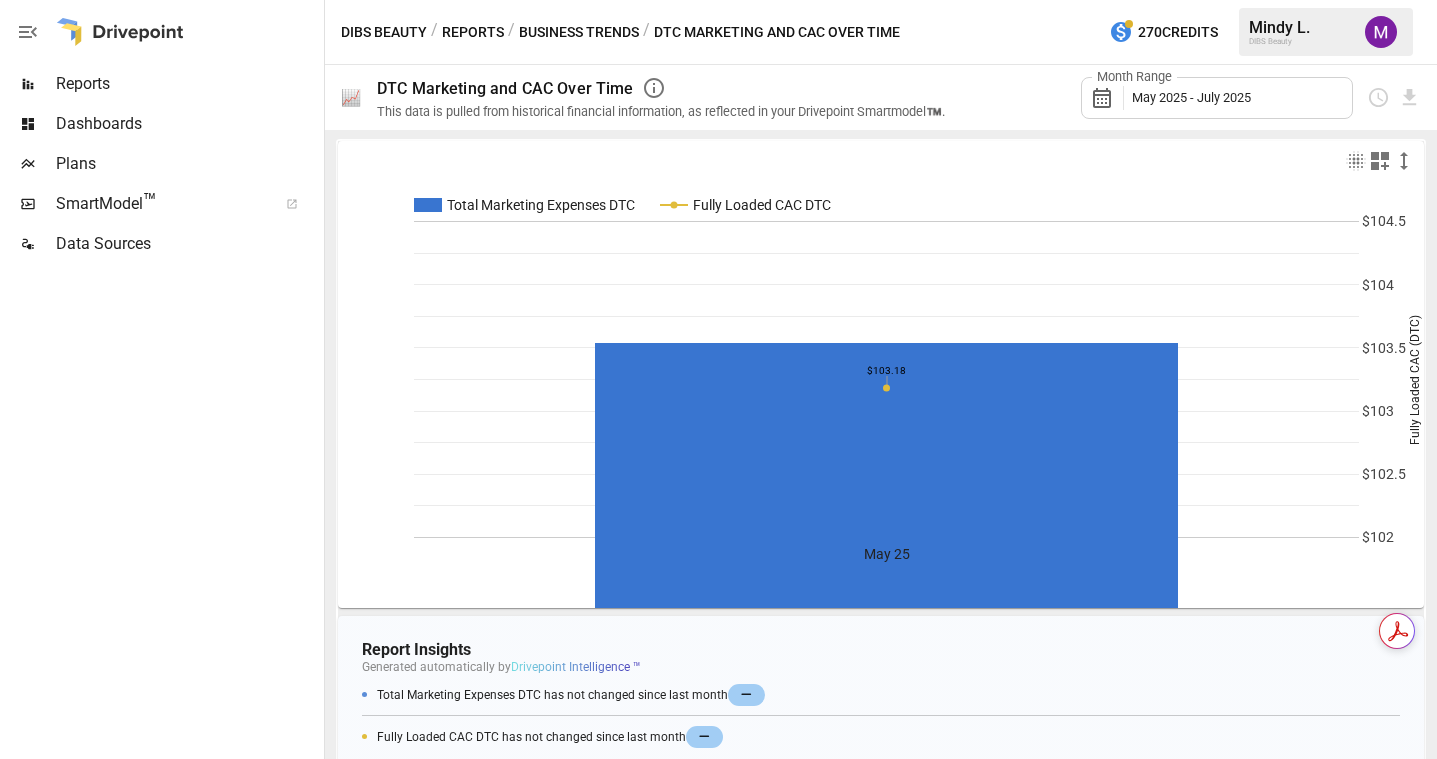 click on "May 2025 - July 2025" at bounding box center [1191, 97] 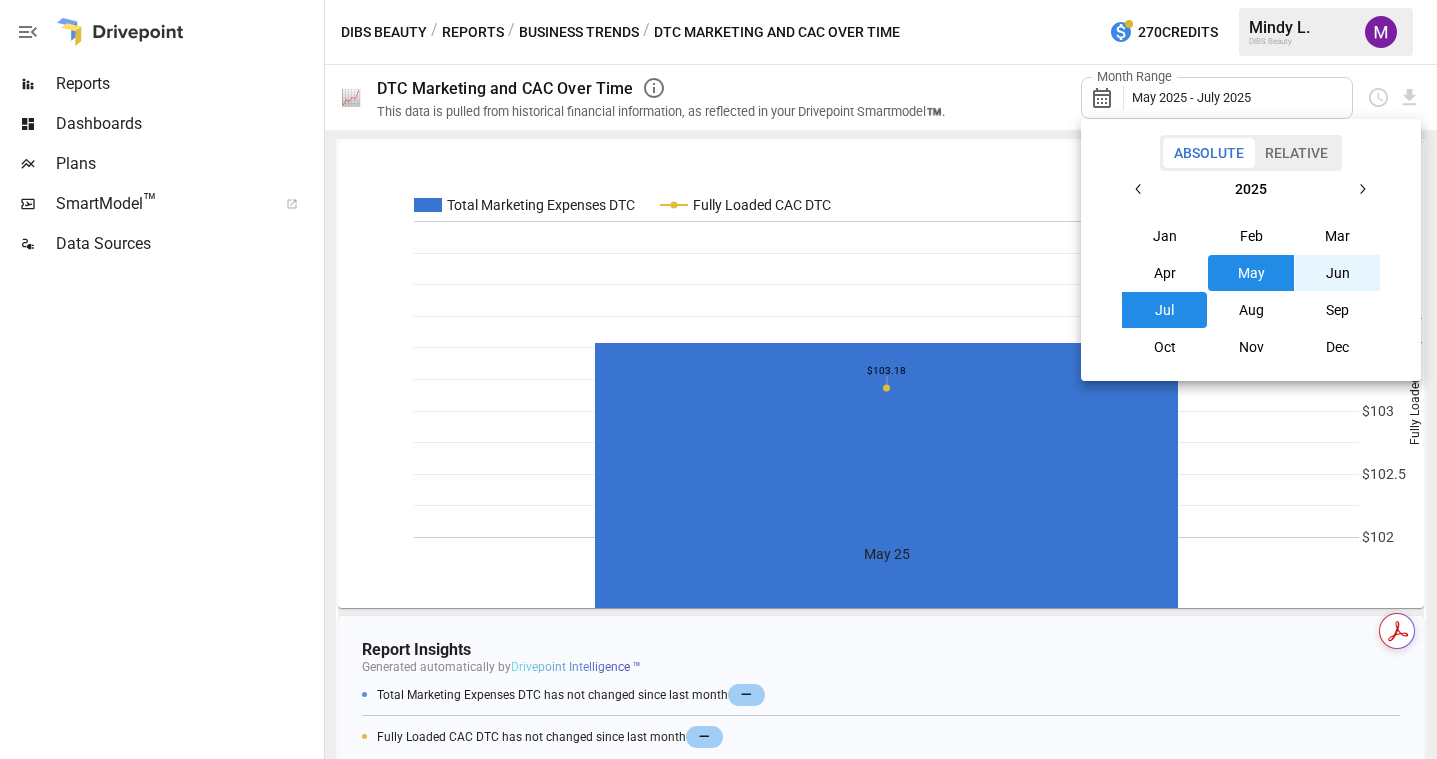 click on "Jan" at bounding box center (1165, 236) 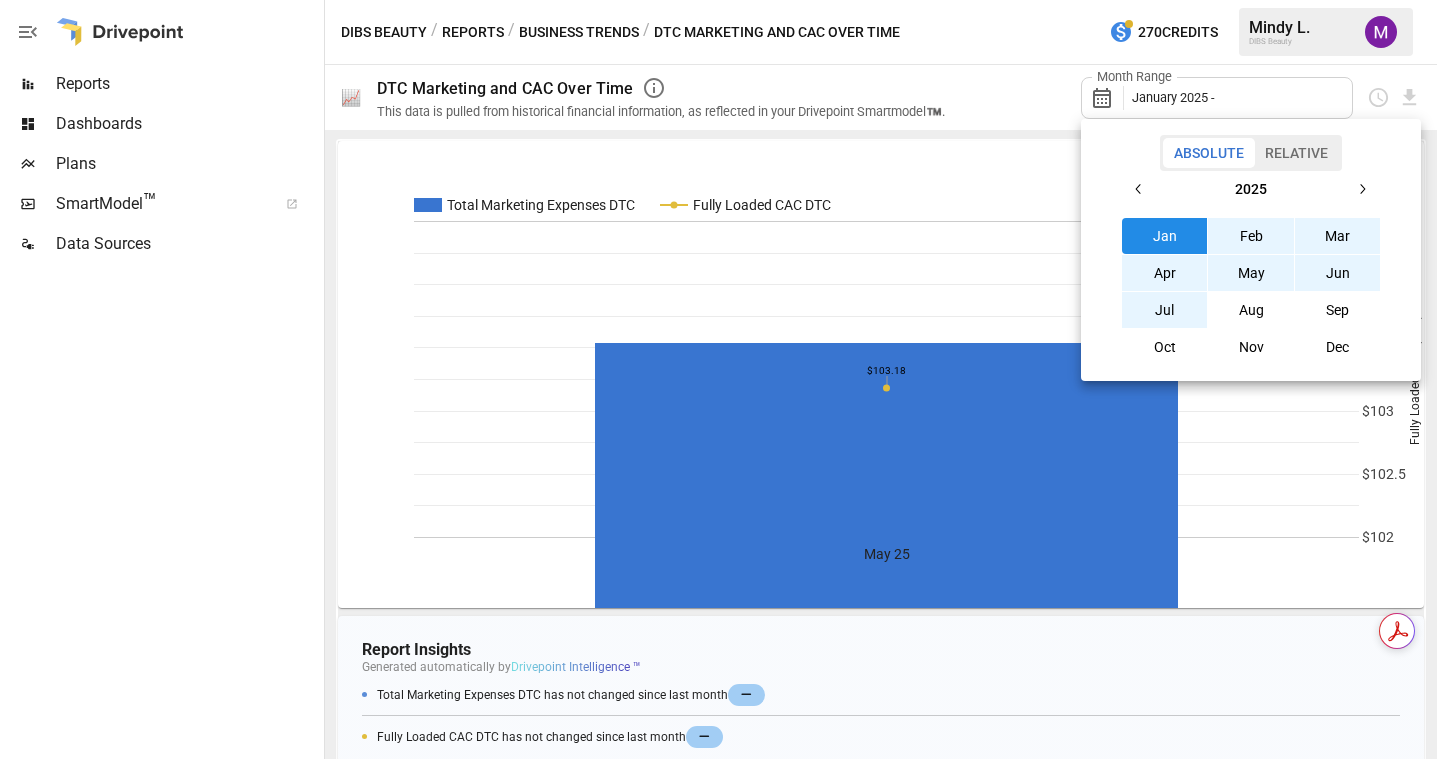 click on "Jul" at bounding box center (1165, 310) 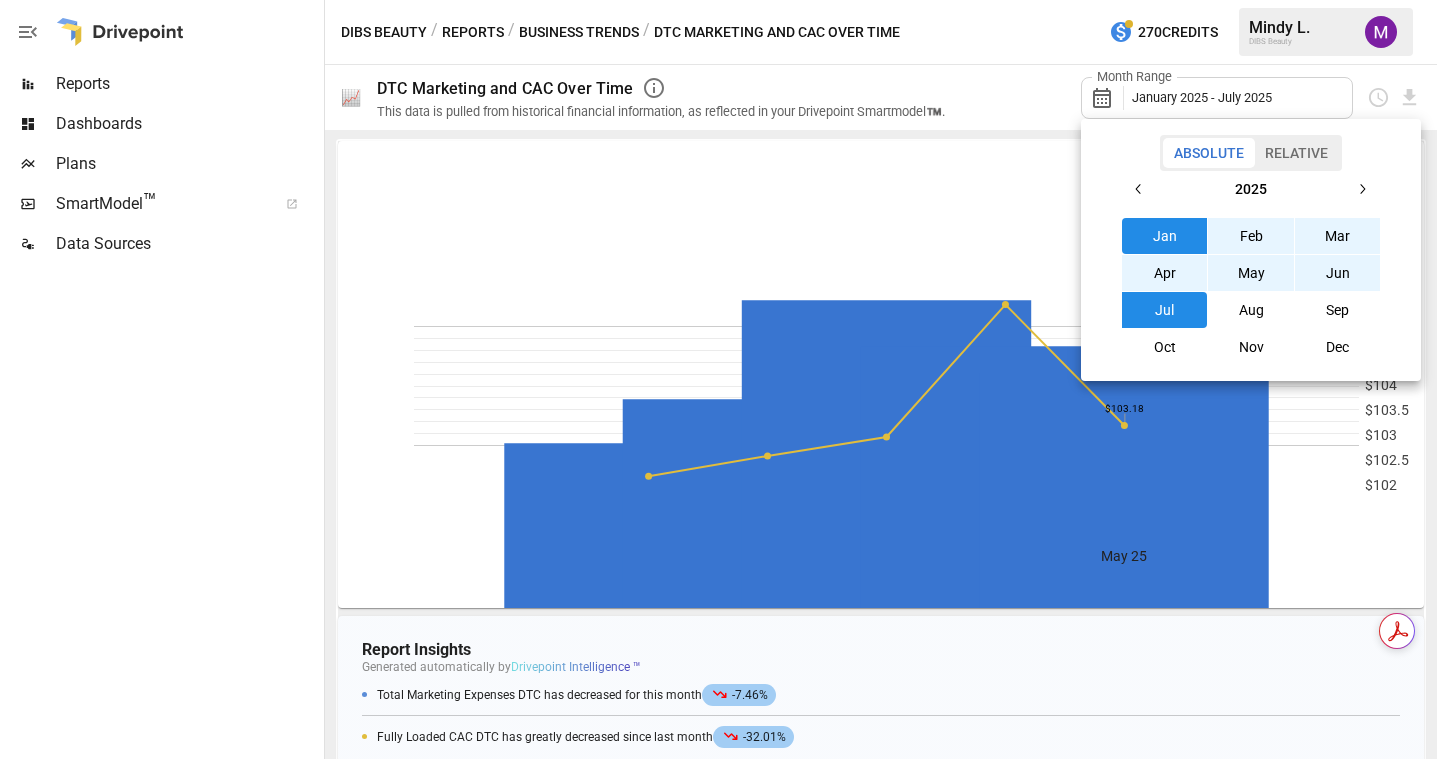 click at bounding box center (718, 379) 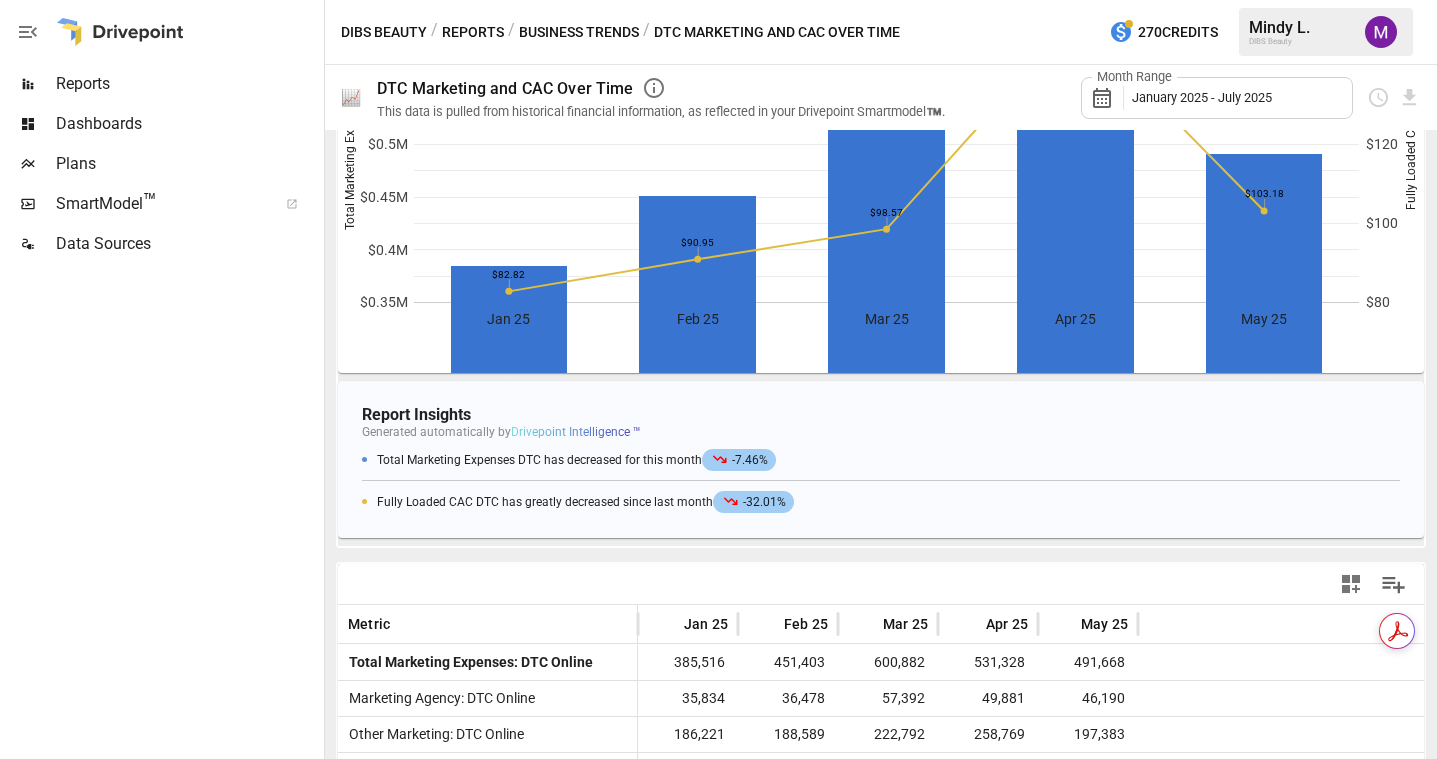 scroll, scrollTop: 0, scrollLeft: 0, axis: both 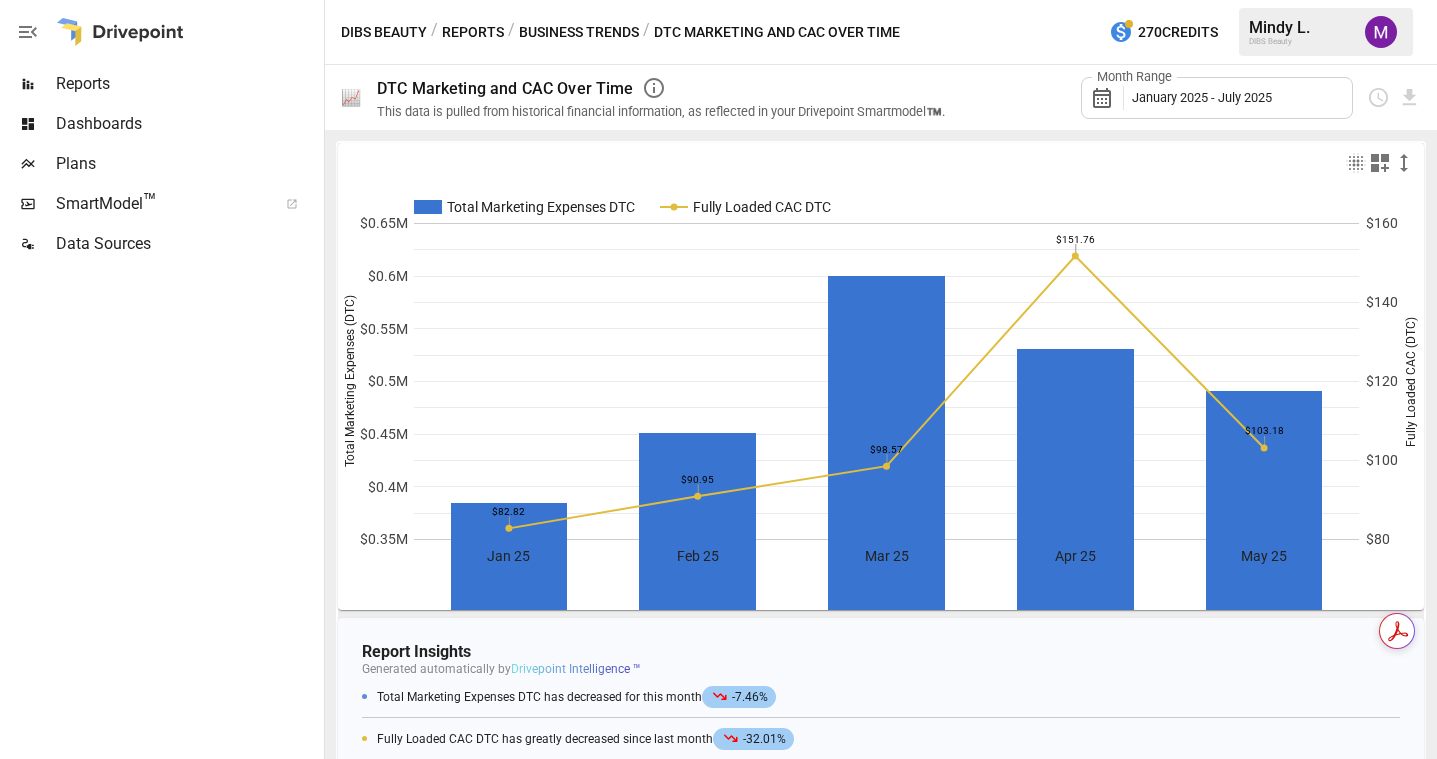 click on "Reports" at bounding box center (473, 32) 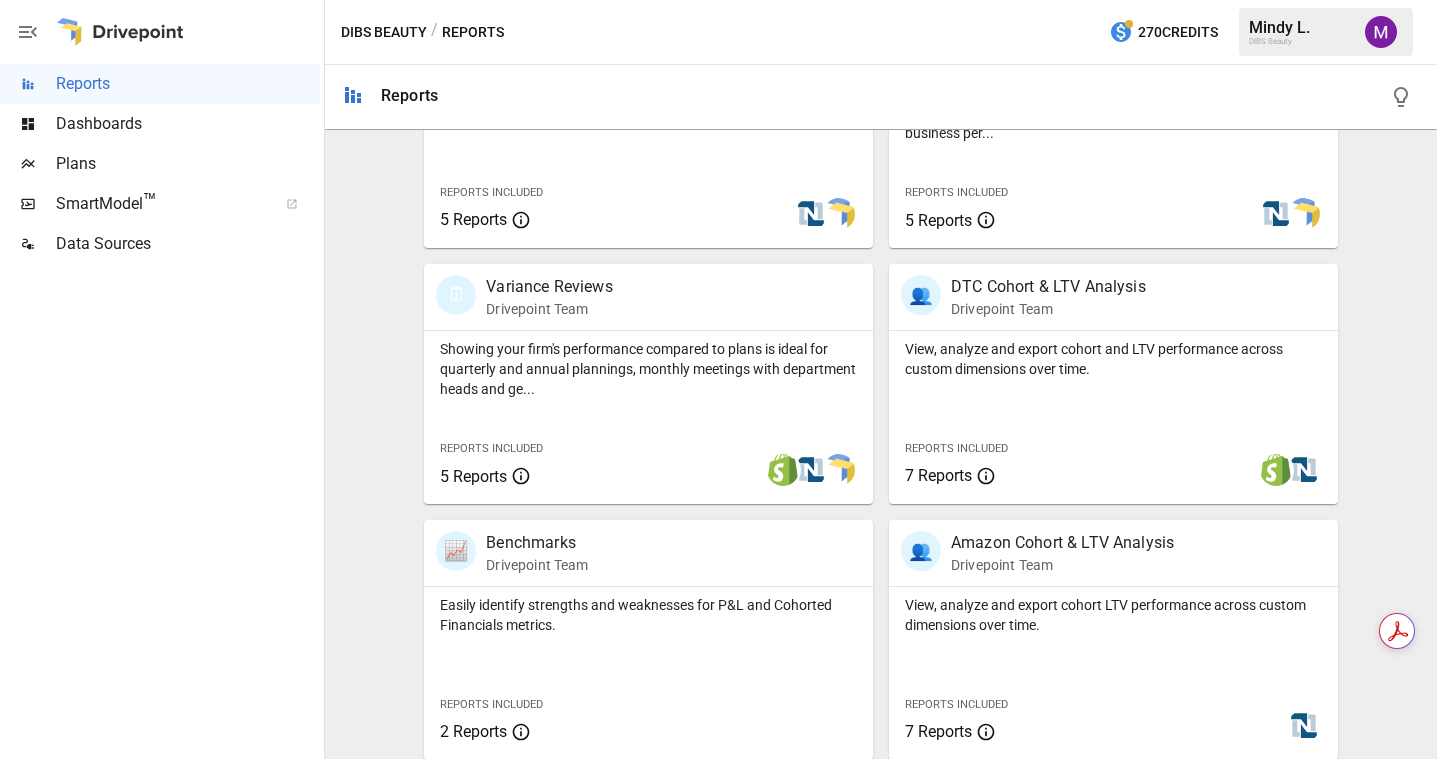 scroll, scrollTop: 528, scrollLeft: 0, axis: vertical 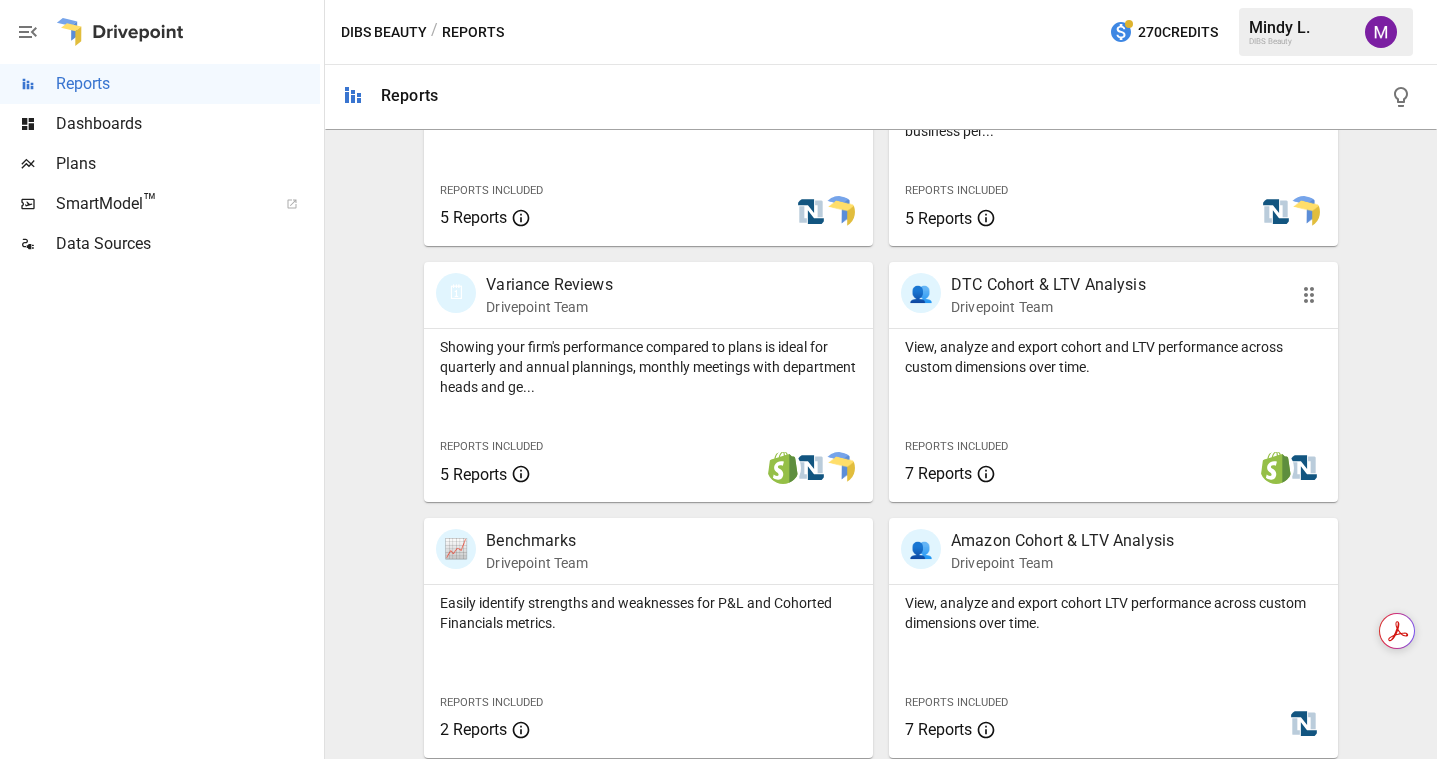 click on "View, analyze and export cohort and LTV performance across custom dimensions over time." at bounding box center [1113, 357] 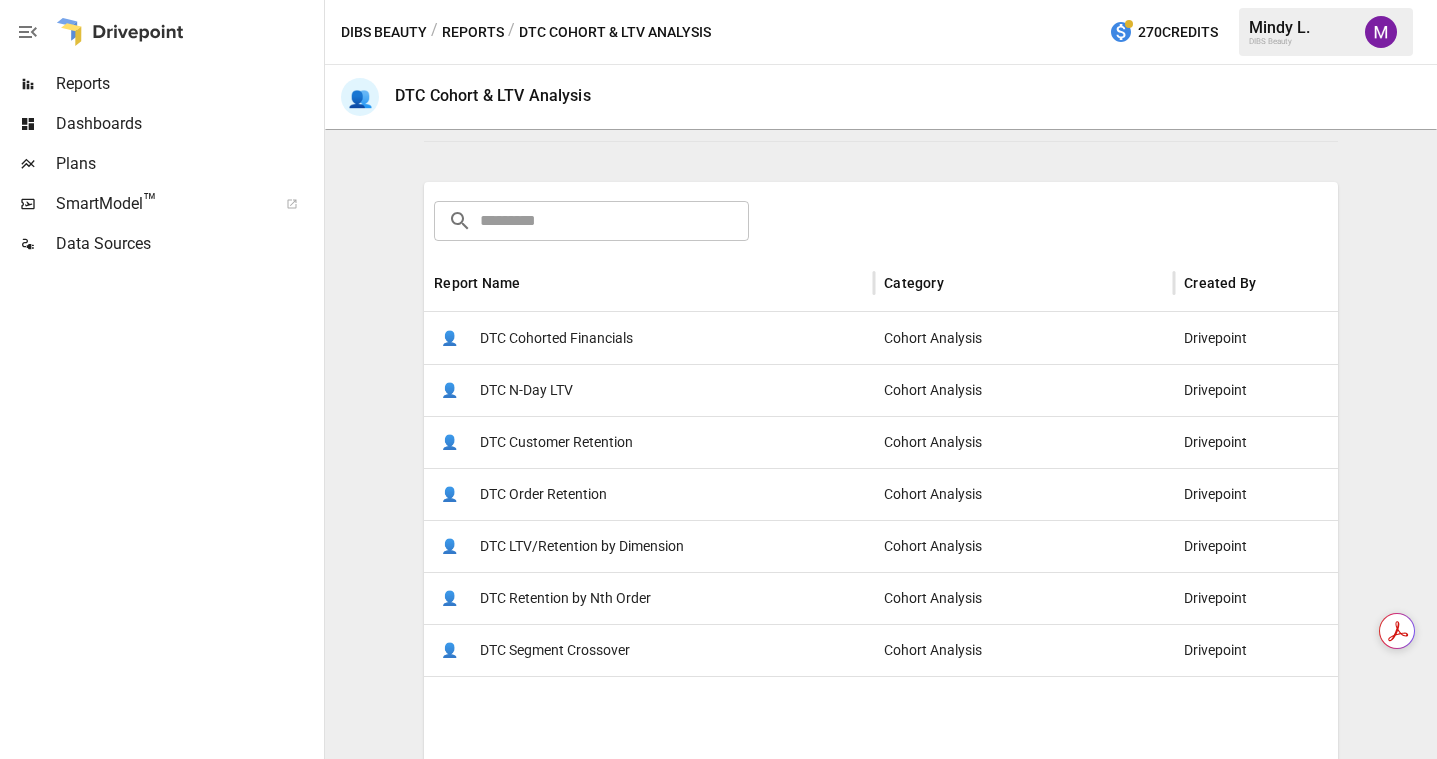 scroll, scrollTop: 278, scrollLeft: 0, axis: vertical 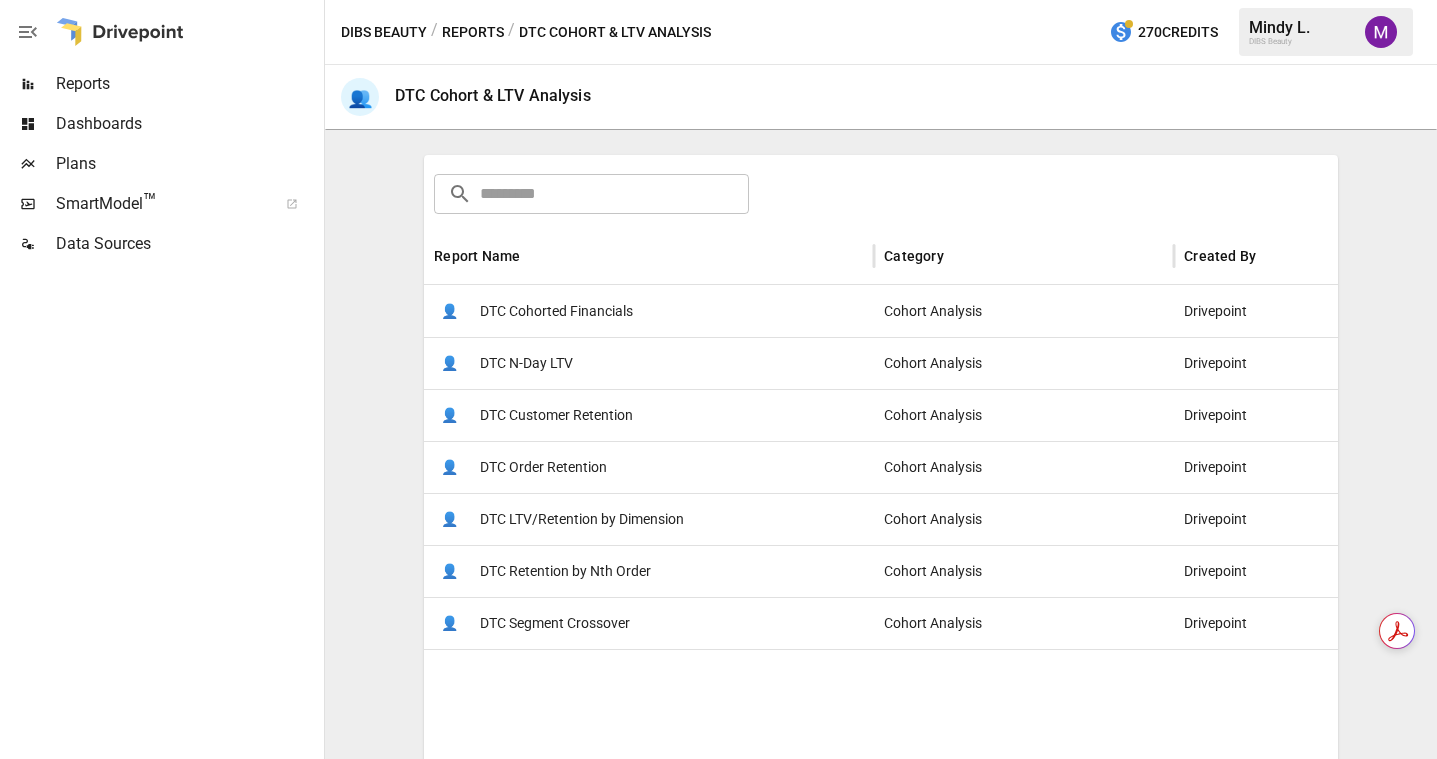 click on "👤 DTC N-Day LTV" at bounding box center (649, 363) 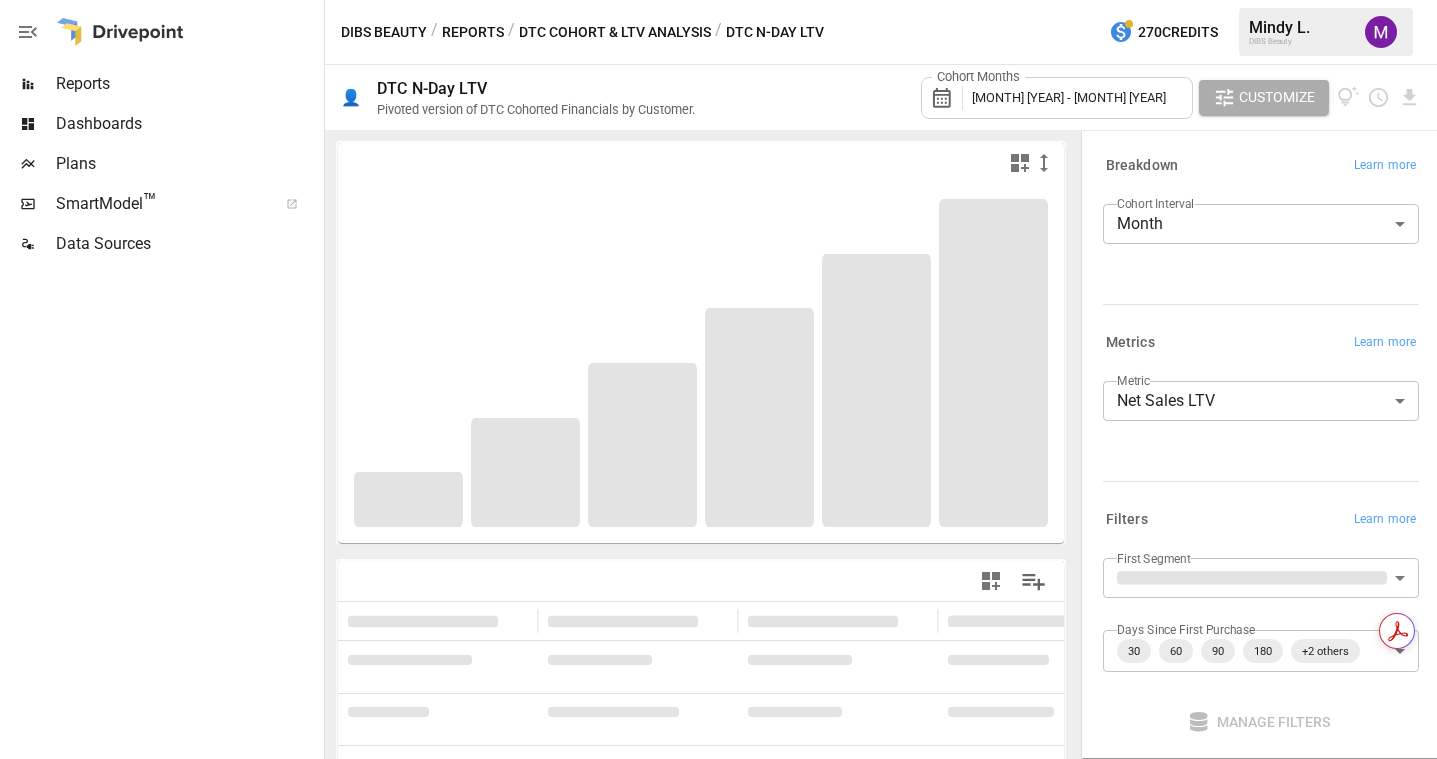 scroll, scrollTop: 226, scrollLeft: 0, axis: vertical 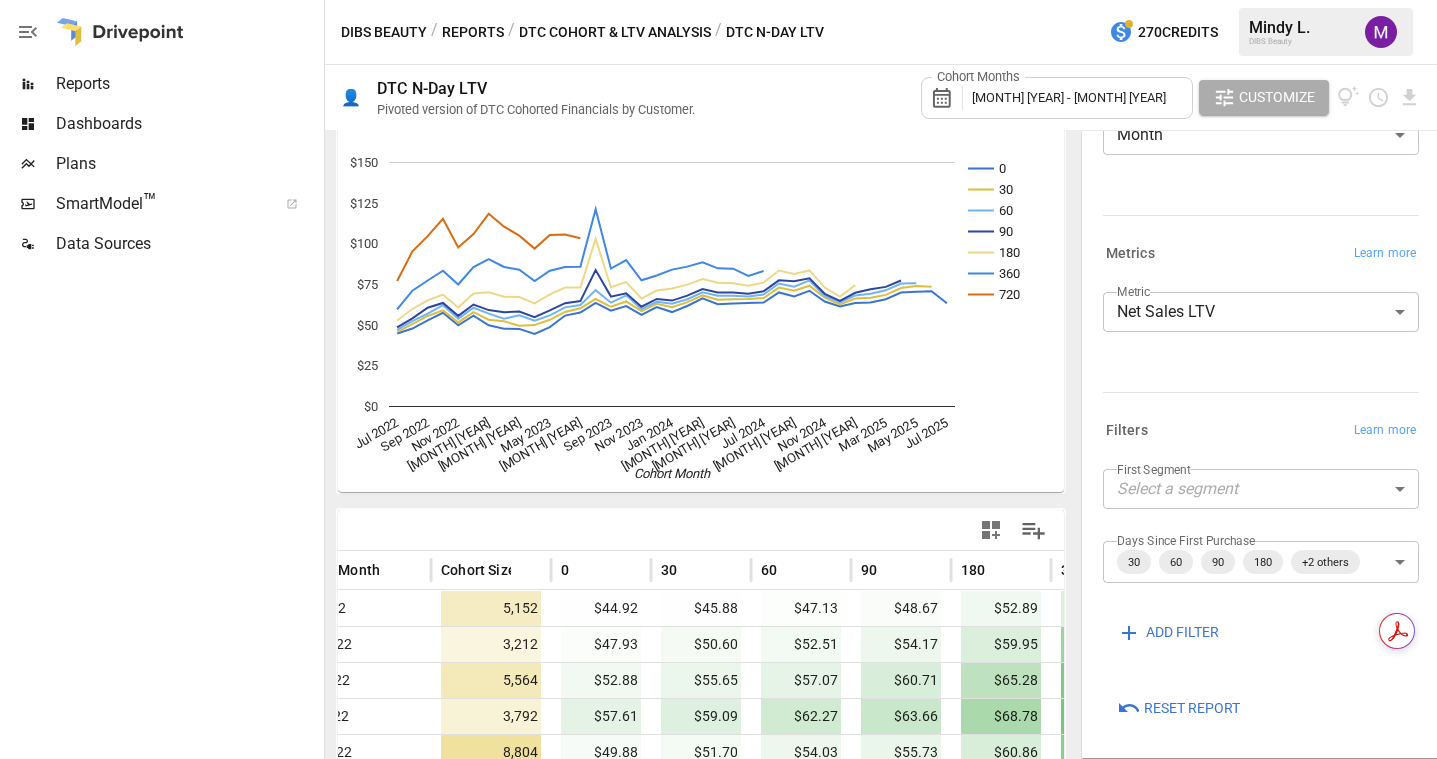 click on "Reports Dashboards Plans SmartModel ™ Data Sources DIBS Beauty / Reports / DTC Cohort & LTV Analysis / DTC N-Day LTV Pivoted version of DTC Cohorted Financials by Customer. Cohort Months July 2022 - July 2025 Customize 0 30 60 90 180 360 720 Jul 2022 Sep 2022 Nov 2022 Jan 2023 Mar 2023 May 2023 Jul 2023 Sep 2023 Nov 2023 Jan 2024 Mar 2024 May 2024 Jul 2024 Sep 2024 Nov 2024 Jan 2025 Mar 2025 May 2025 Jul 2025 $0 $25 $50 $75 $100 $125 $150 Cohort Month 720 Cohort Month  Cohort Size   0   30   60   90   180   360   720 Jul 2022 5,152 $44.92 $45.88 $47.13 $48.67 $52.89 $59.67 $77.18 Aug 2022 3,212 $47.93 $50.60 $52.51 $54.17 $59.95 $71.22 $95.37 Sep 2022 5,564 $52.88 $55.65 $57.07 $60.71 $65.28 $77.47 $104.72 Oct 2022 3,792 $57.61 $59.09 $62.27 $63.66 $68.78 $83.47 $115.38 Nov 2022 8,804 $49.88 $51.70 $54.03 $55.73 $60.86 $74.99 $97.76 Dec 2022 10,577 $55.77 $57.98 $60.71 $62.67 $69.50 $85.65 $105.99 Jan 2023 14,471 $49.95 $53.39 $57.08 $59.26 $70.28 $90.55" at bounding box center (718, 0) 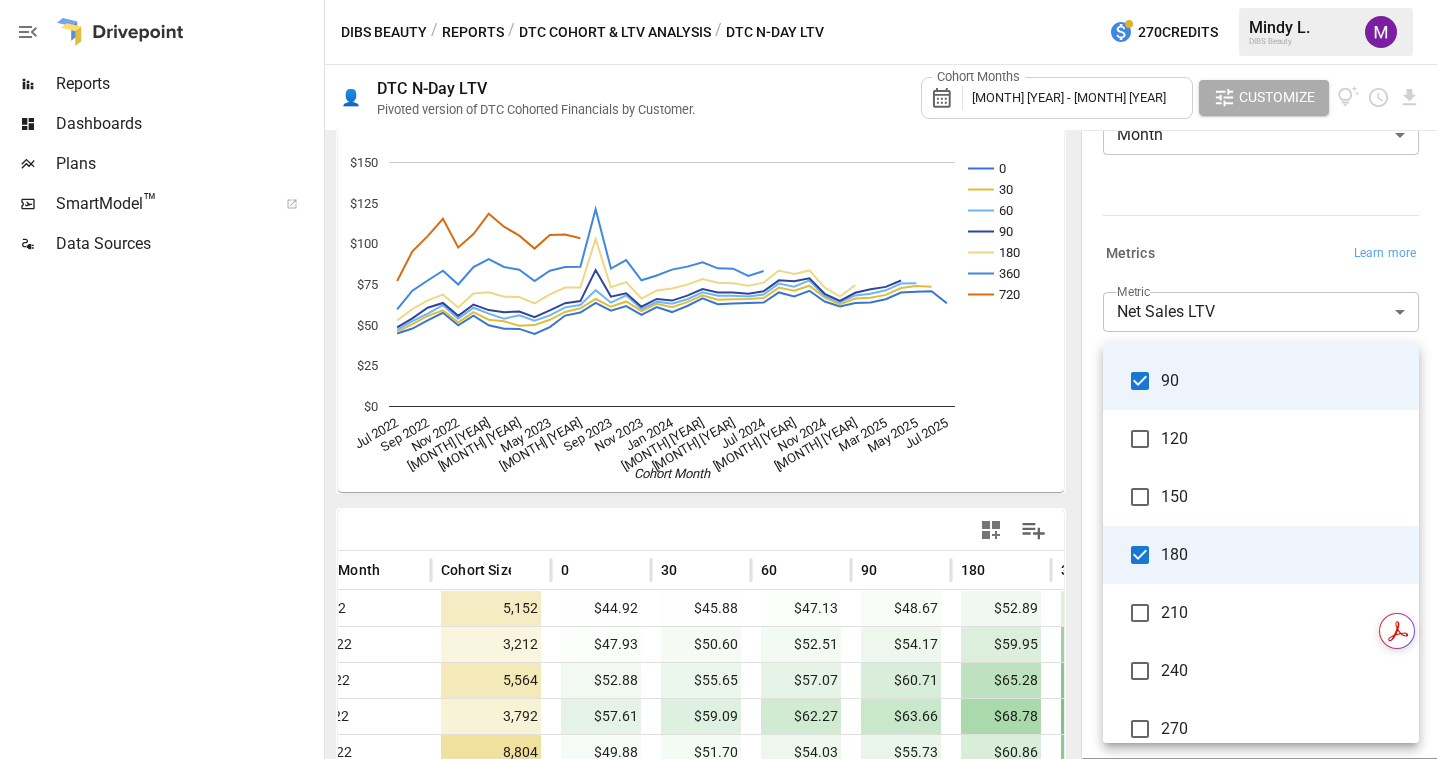scroll, scrollTop: 468, scrollLeft: 0, axis: vertical 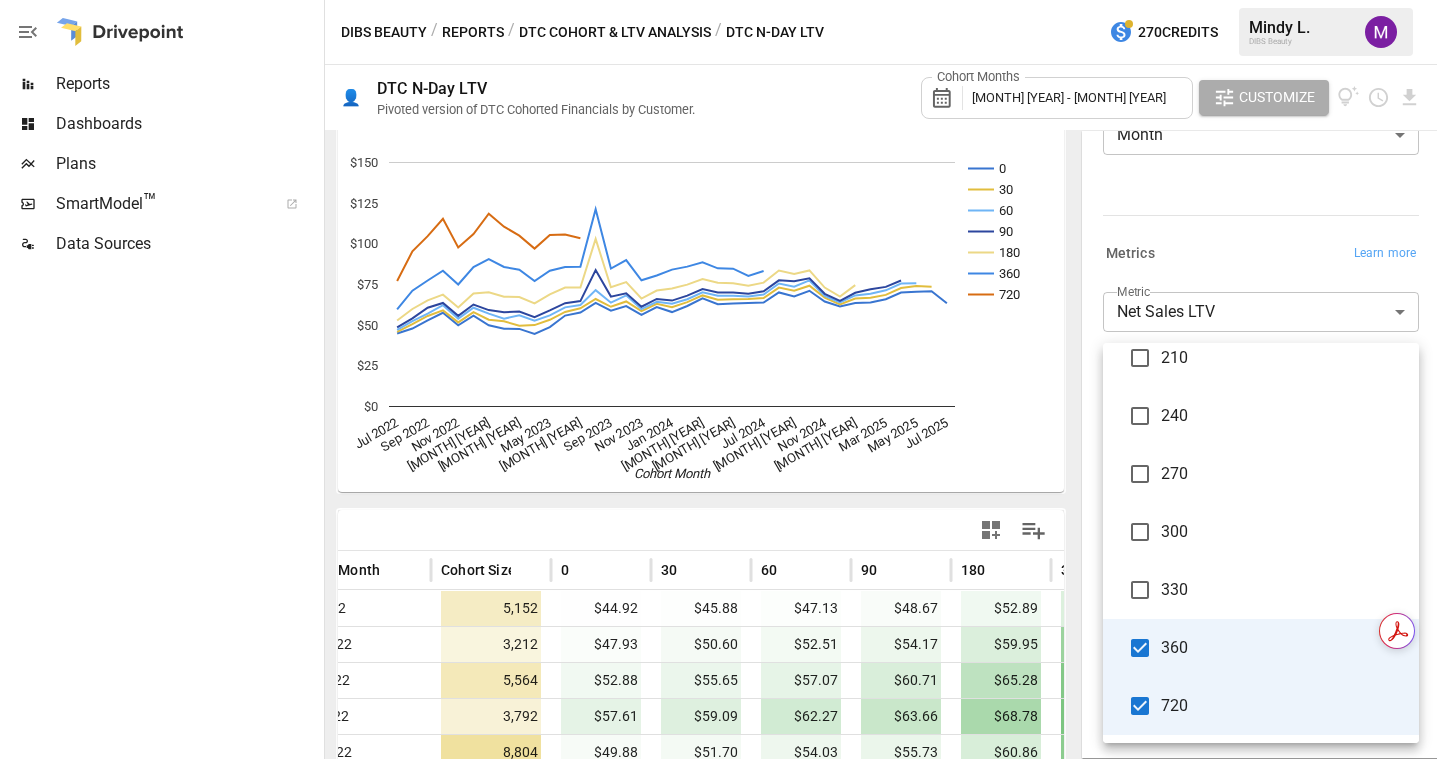 click at bounding box center [718, 379] 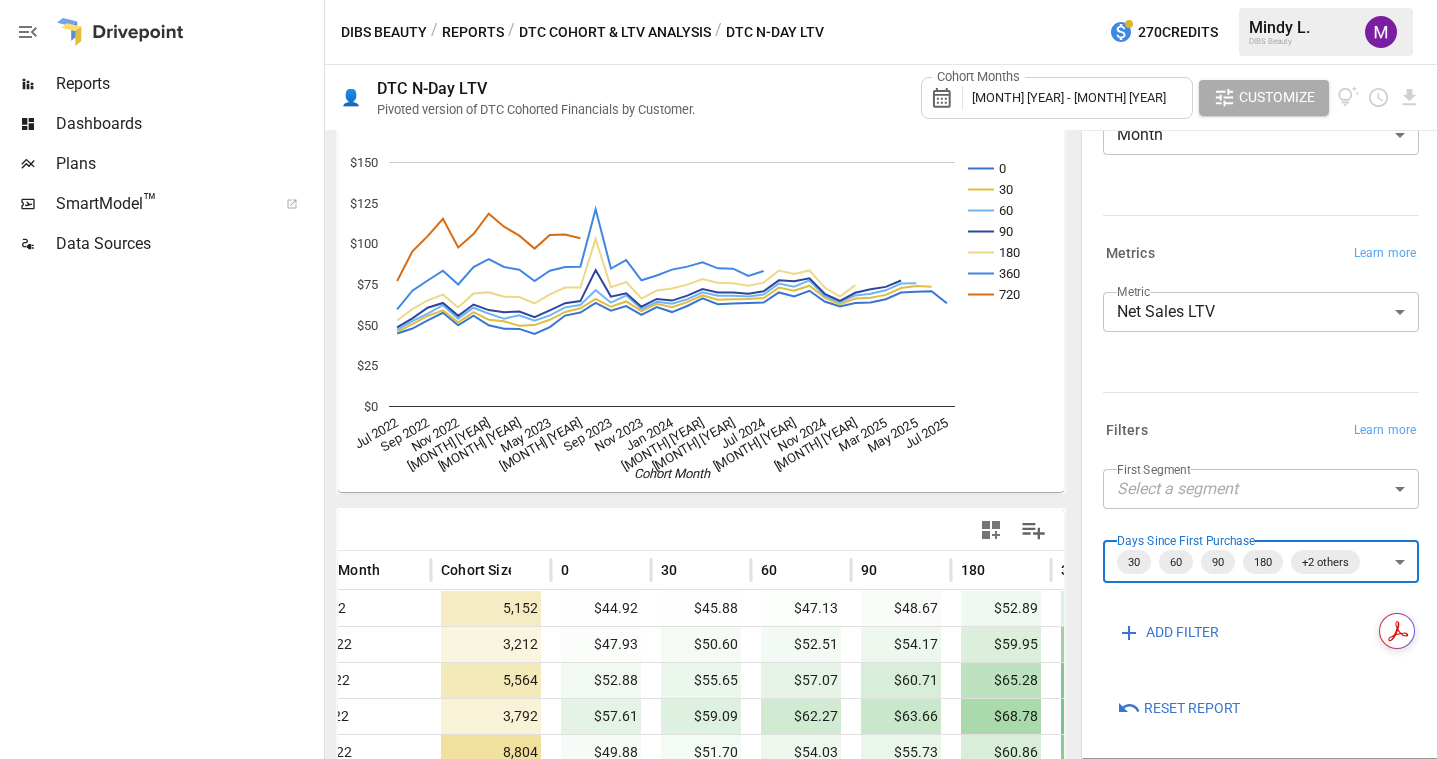 scroll, scrollTop: 0, scrollLeft: 244, axis: horizontal 